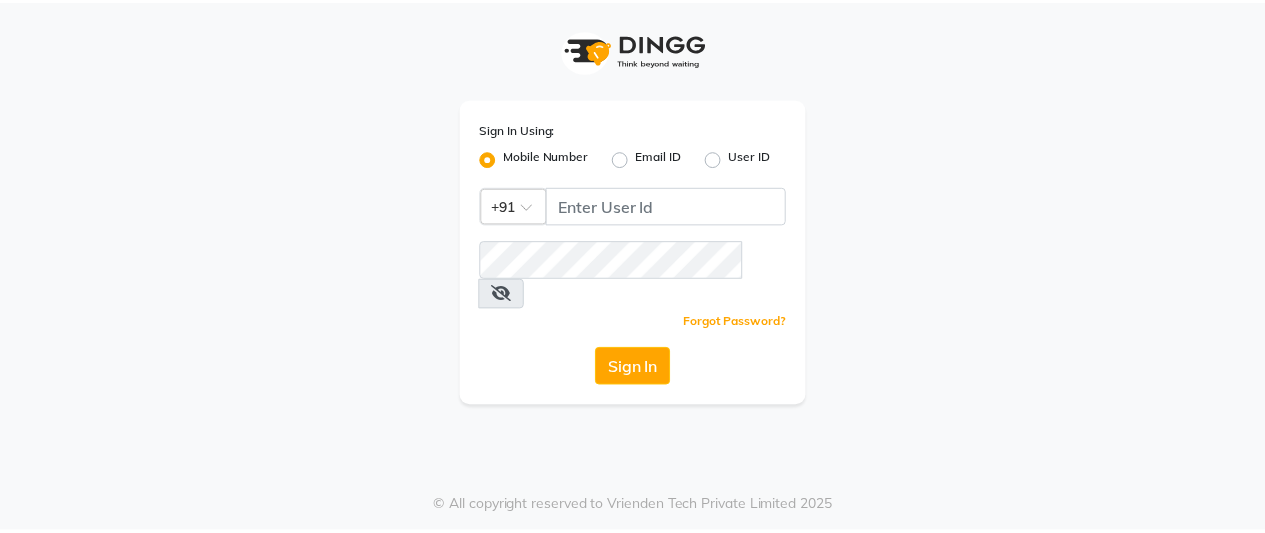 scroll, scrollTop: 0, scrollLeft: 0, axis: both 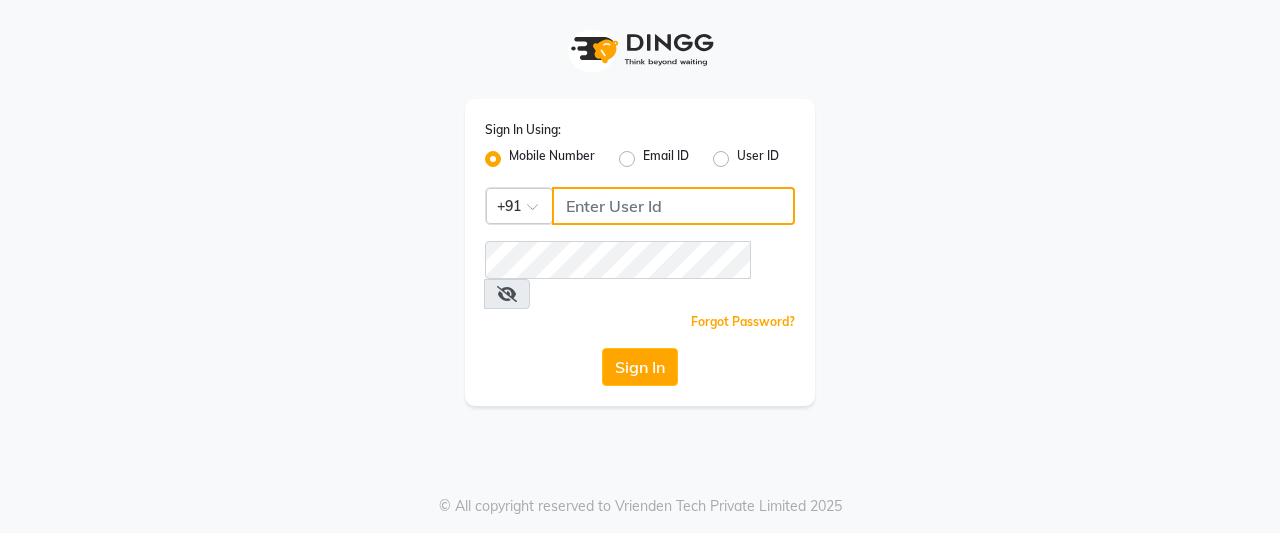 click 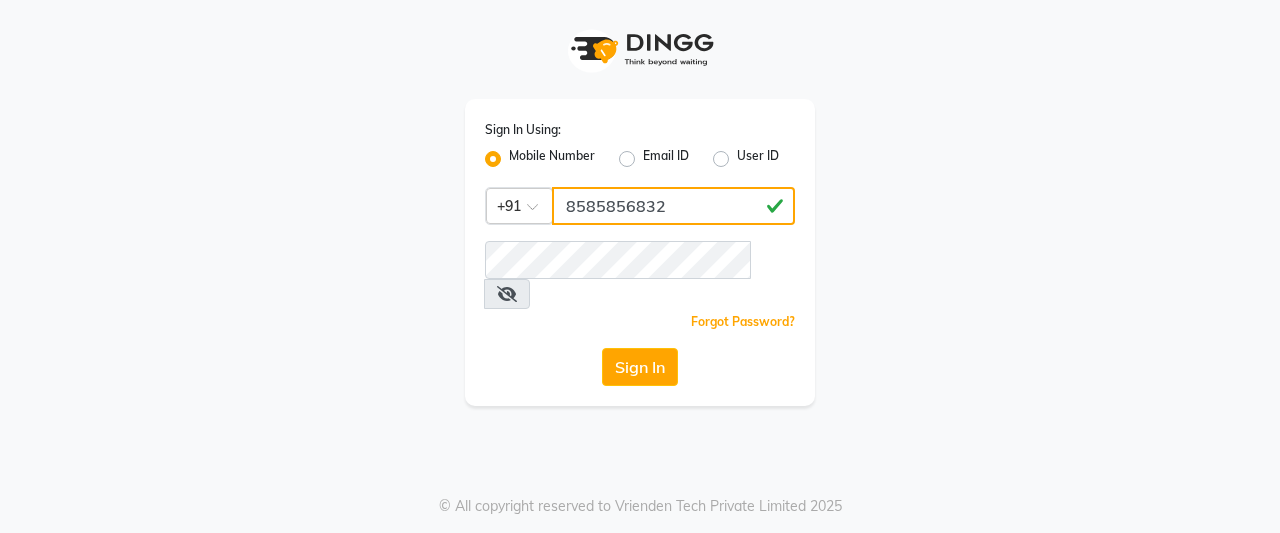 type on "8585856832" 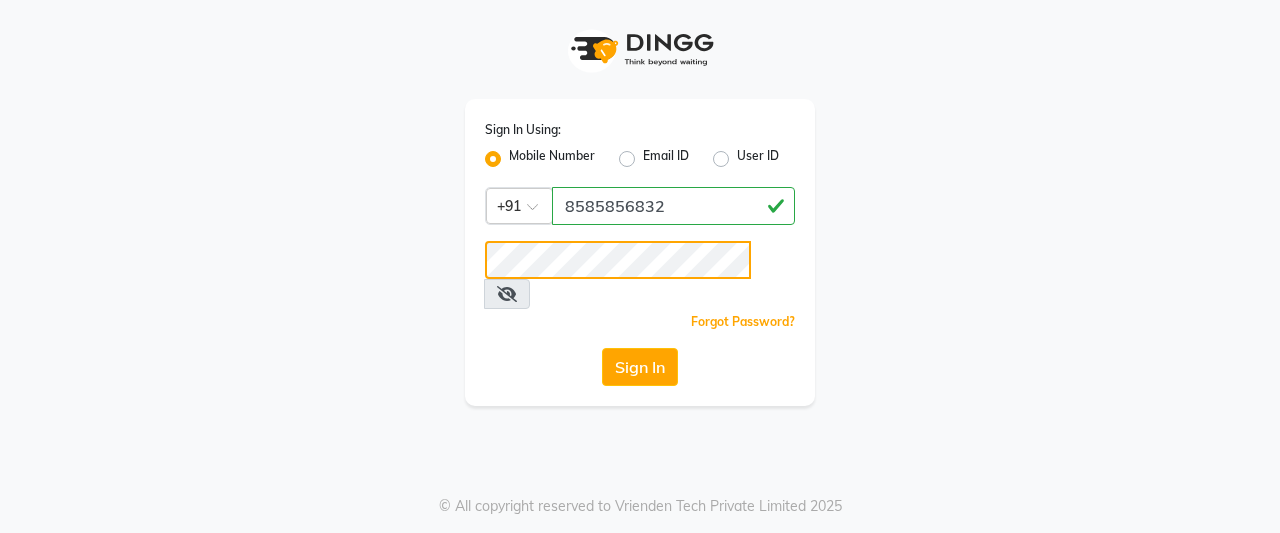 click on "Sign In" 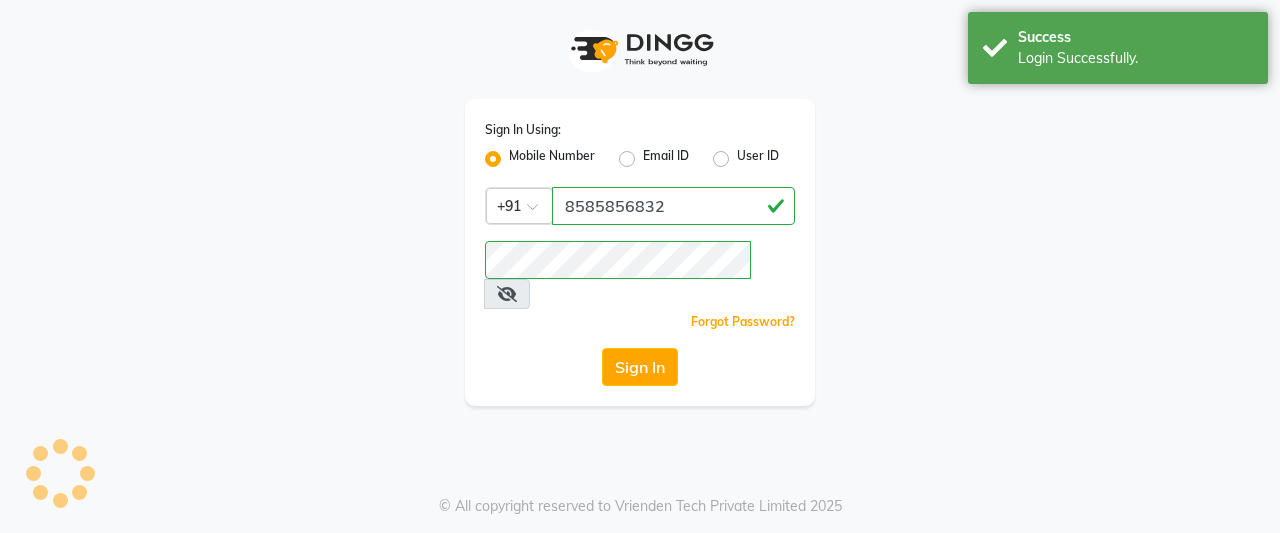 select on "service" 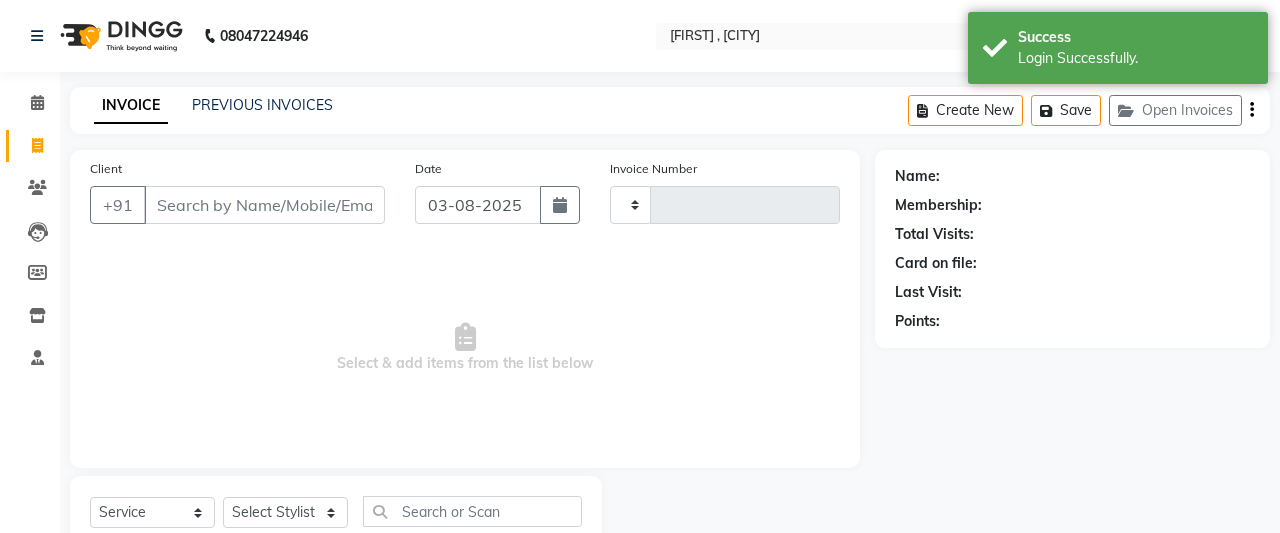 type on "0083" 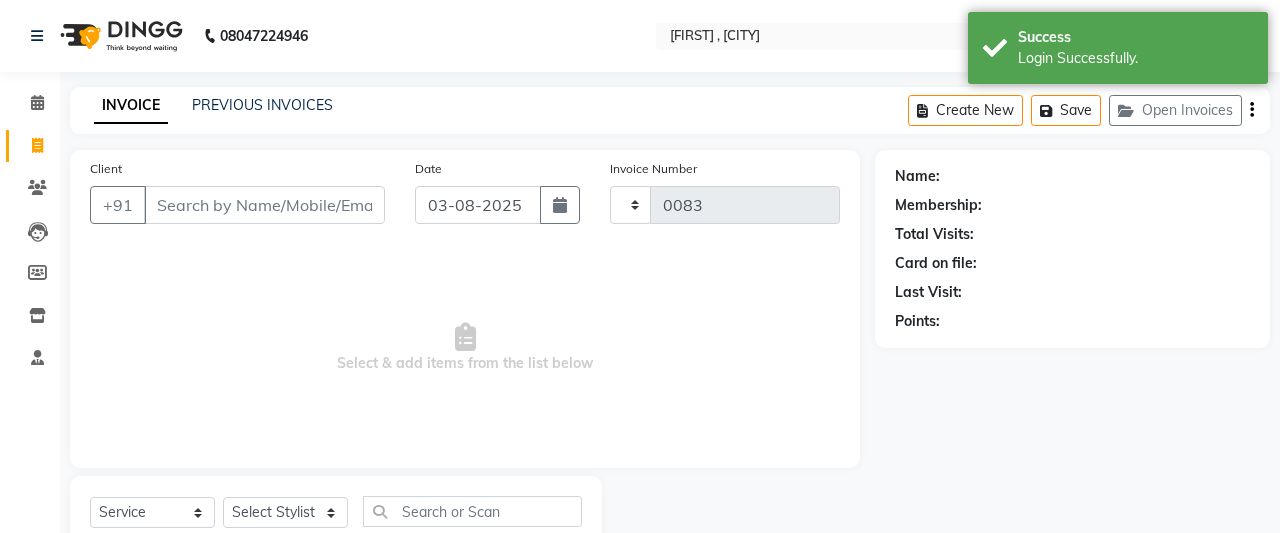 select on "7913" 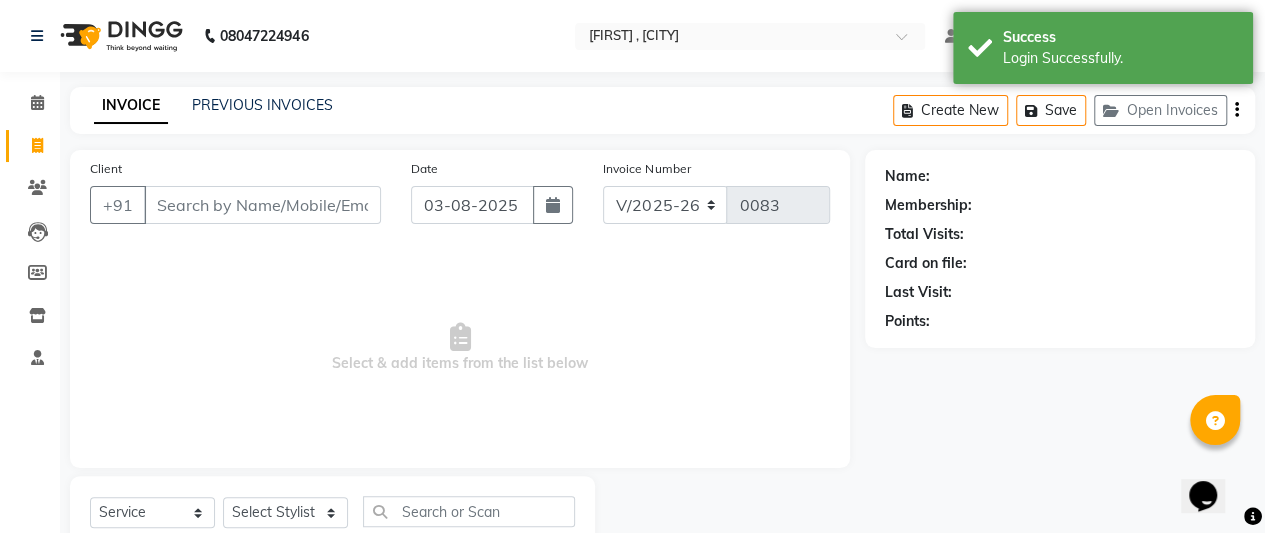 scroll, scrollTop: 0, scrollLeft: 0, axis: both 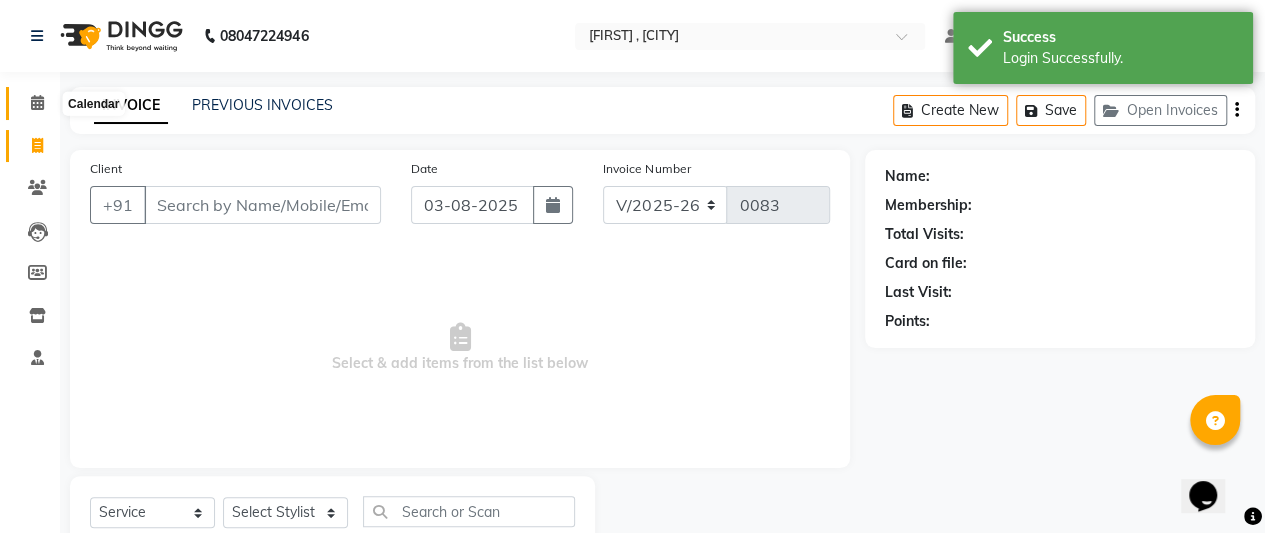 click 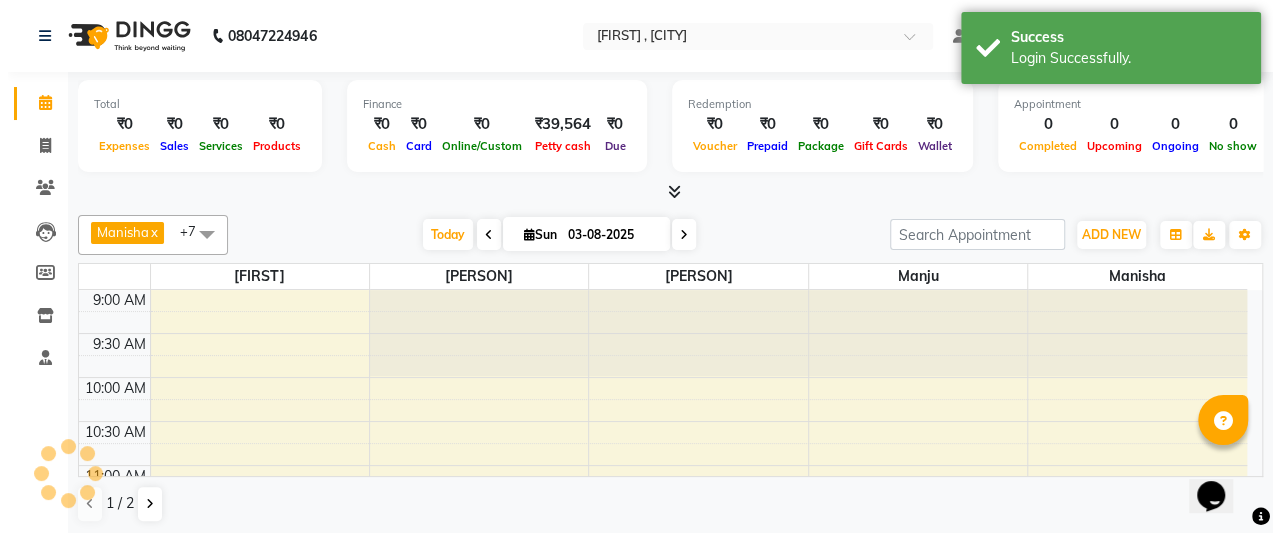 scroll, scrollTop: 0, scrollLeft: 0, axis: both 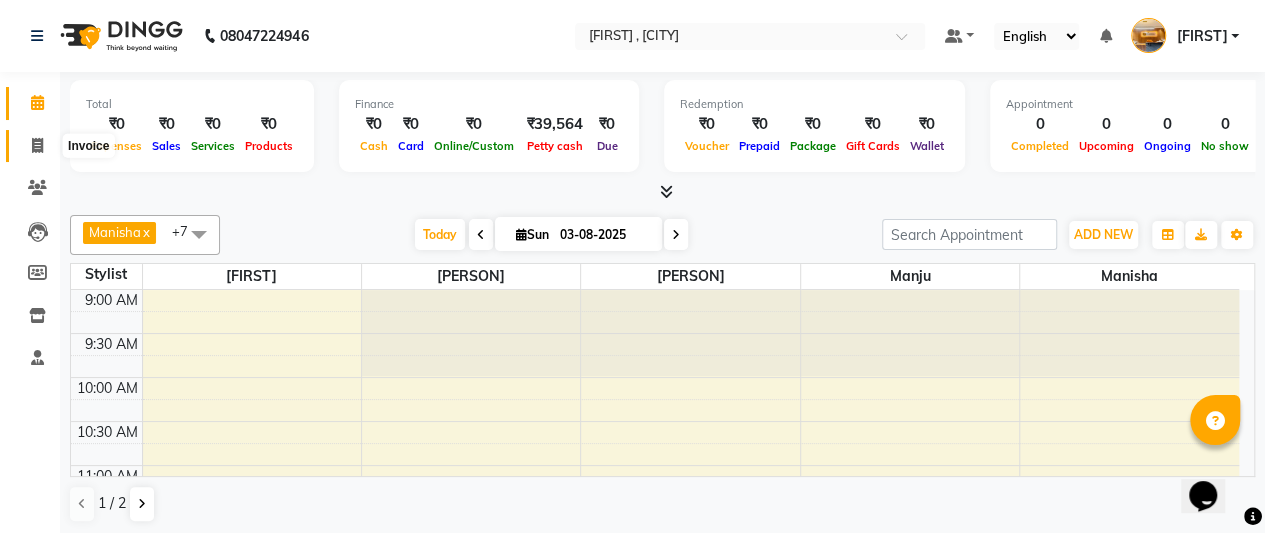 click 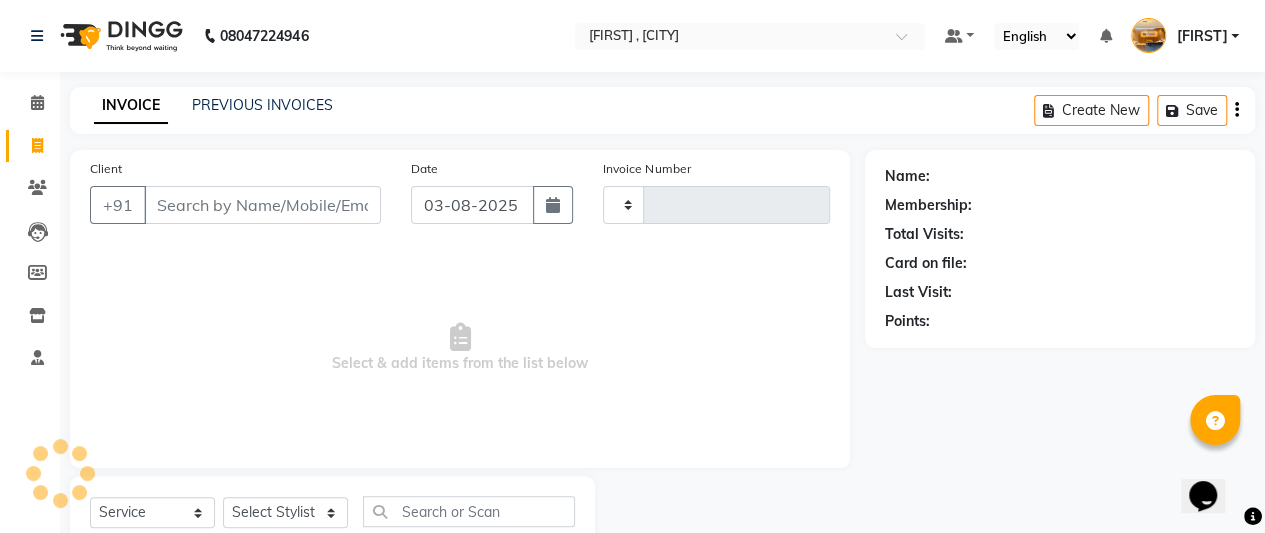type on "0083" 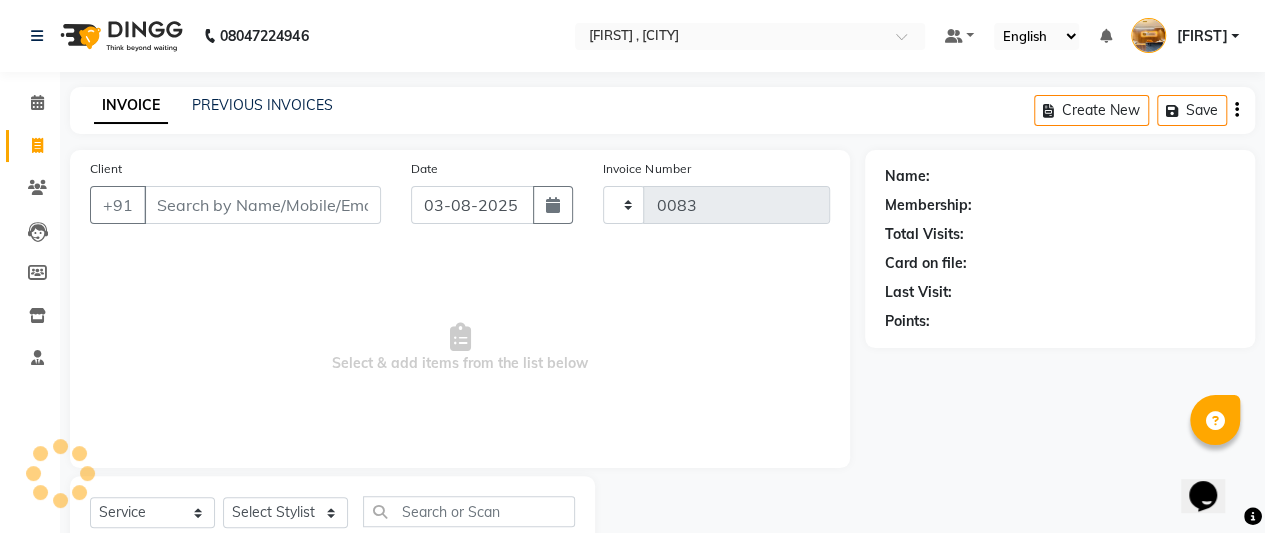 select on "7913" 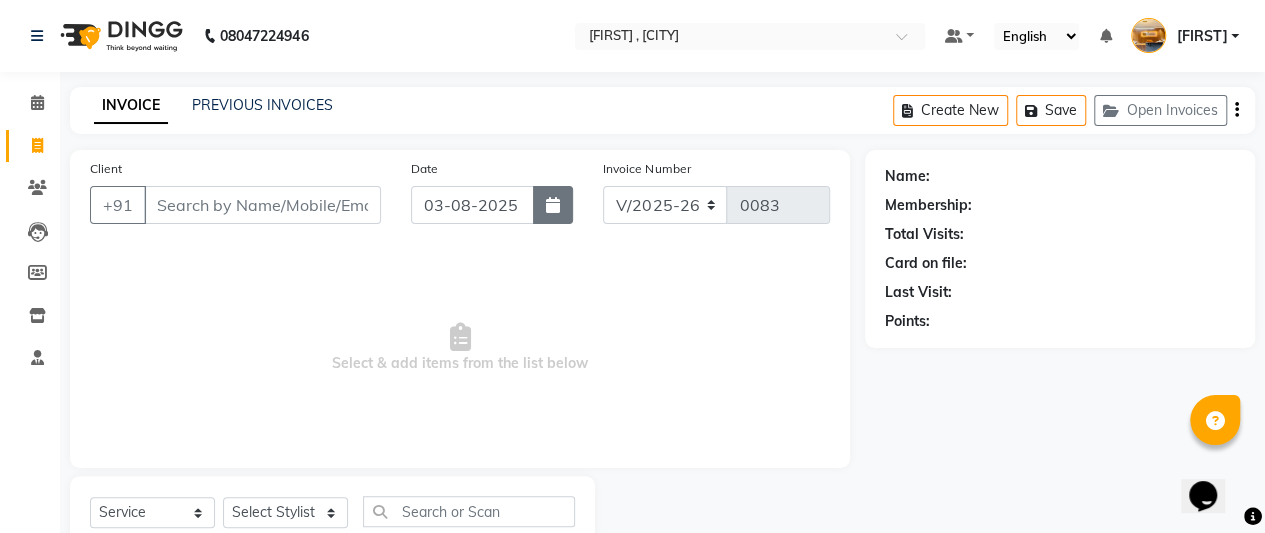 click 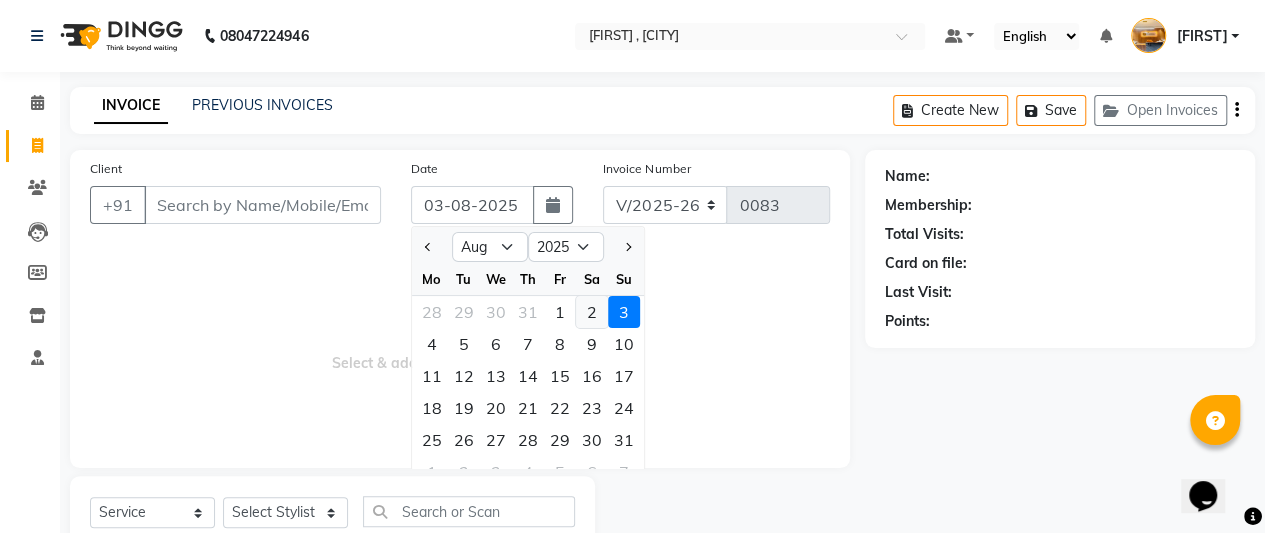 click on "2" 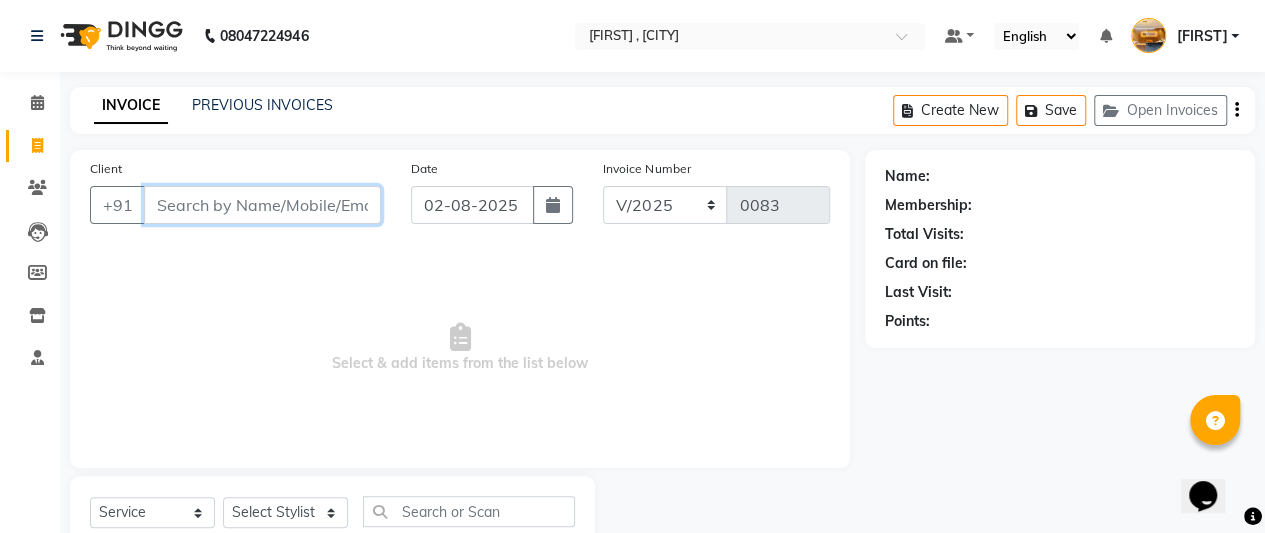 click on "Client" at bounding box center [262, 205] 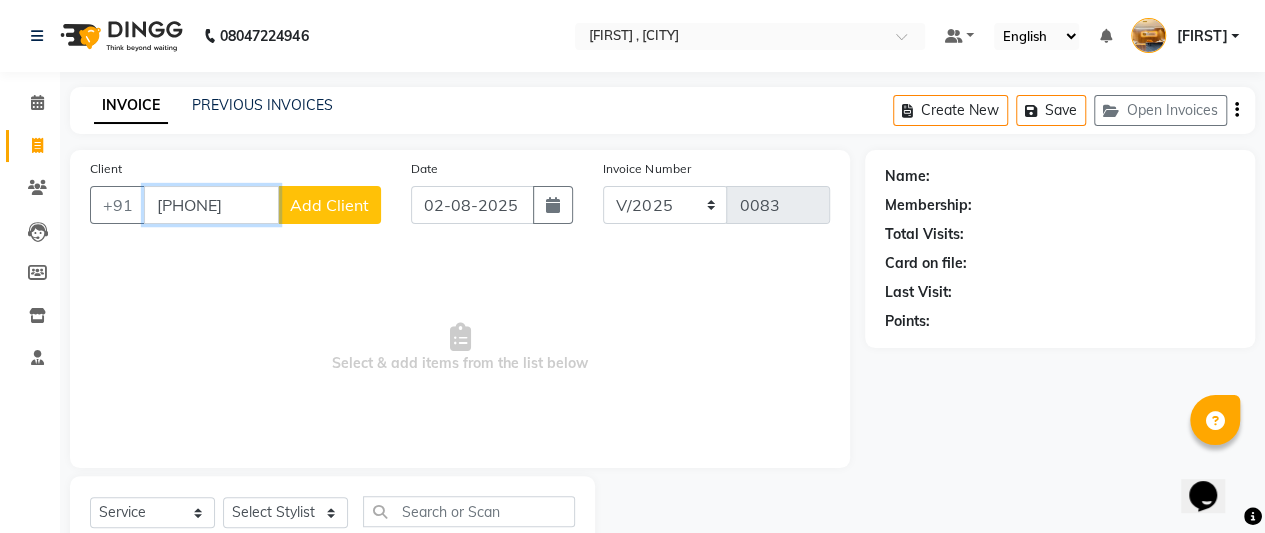 type on "[PHONE]" 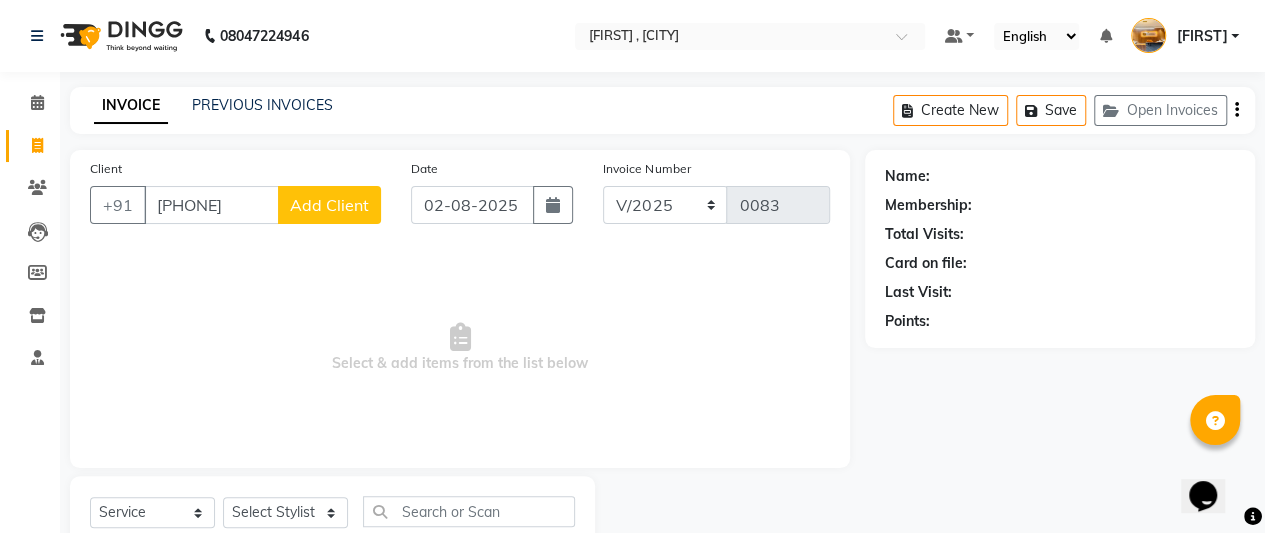click on "Add Client" 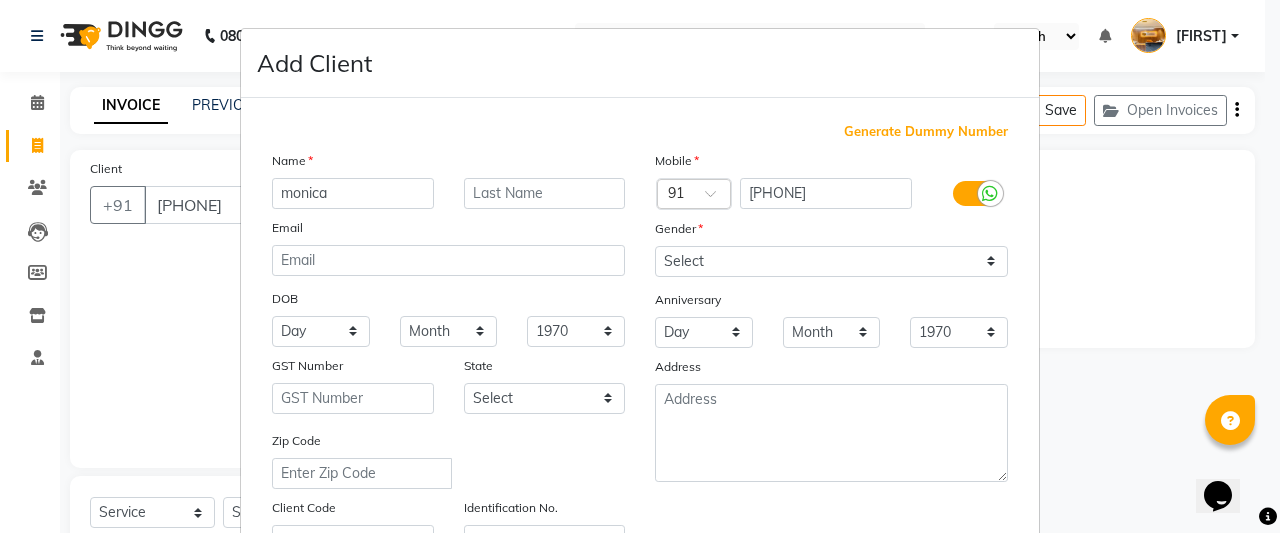 type on "monica" 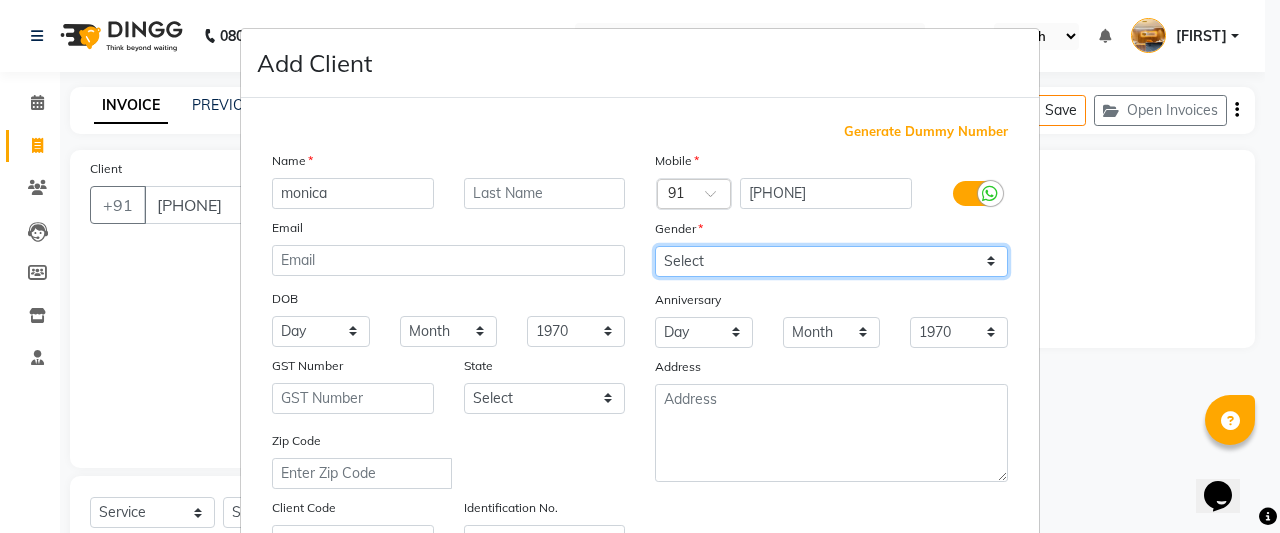click on "Select Male Female Other Prefer Not To Say" at bounding box center [831, 261] 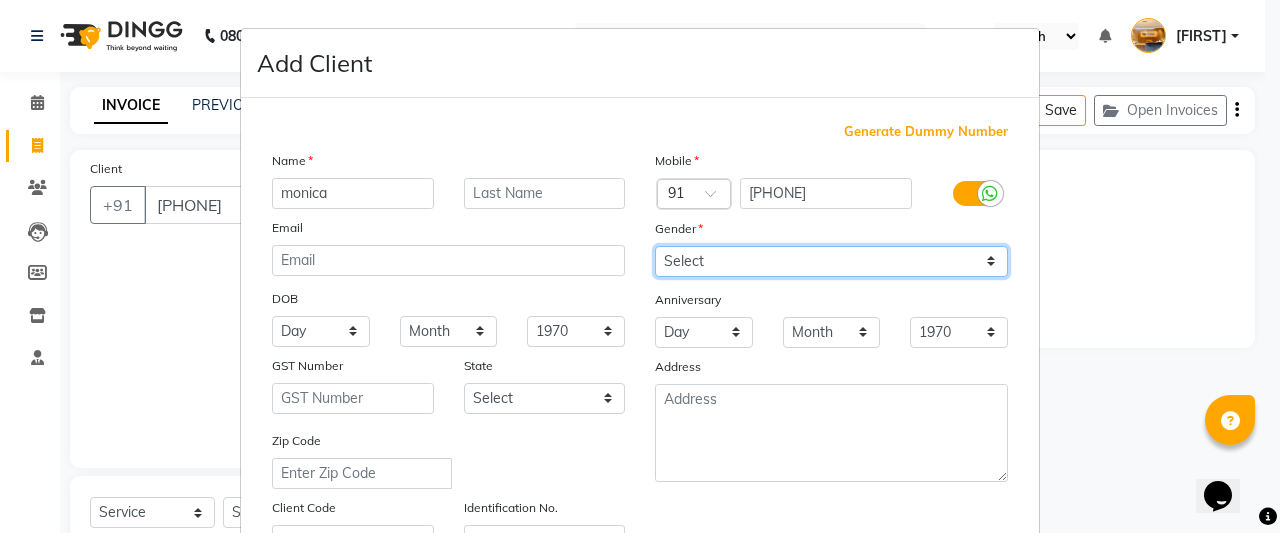 select on "female" 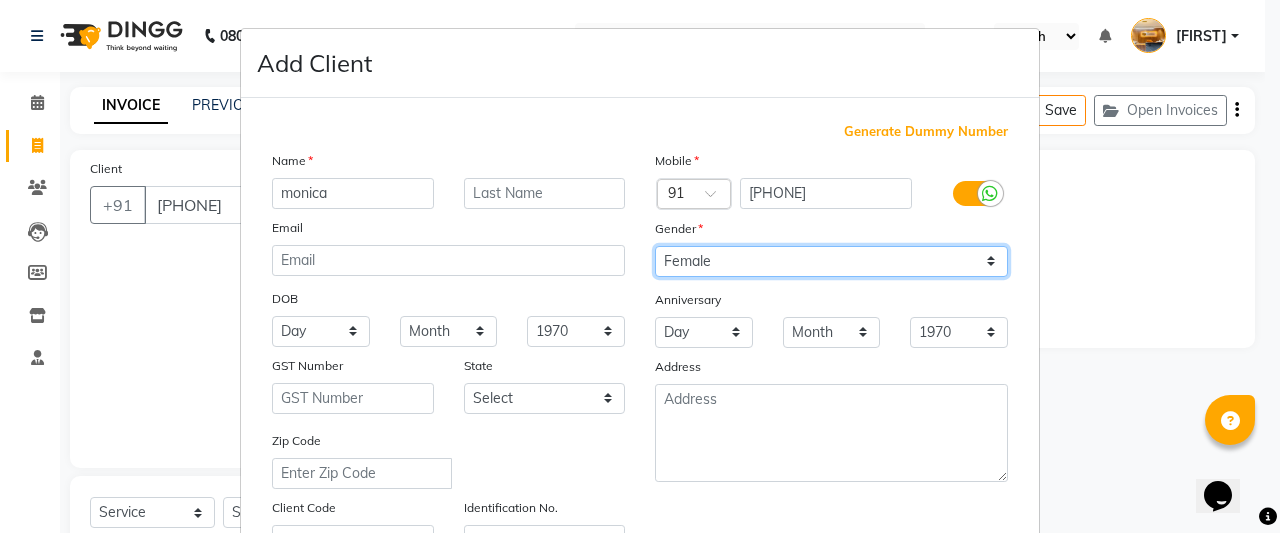 click on "Select Male Female Other Prefer Not To Say" at bounding box center (831, 261) 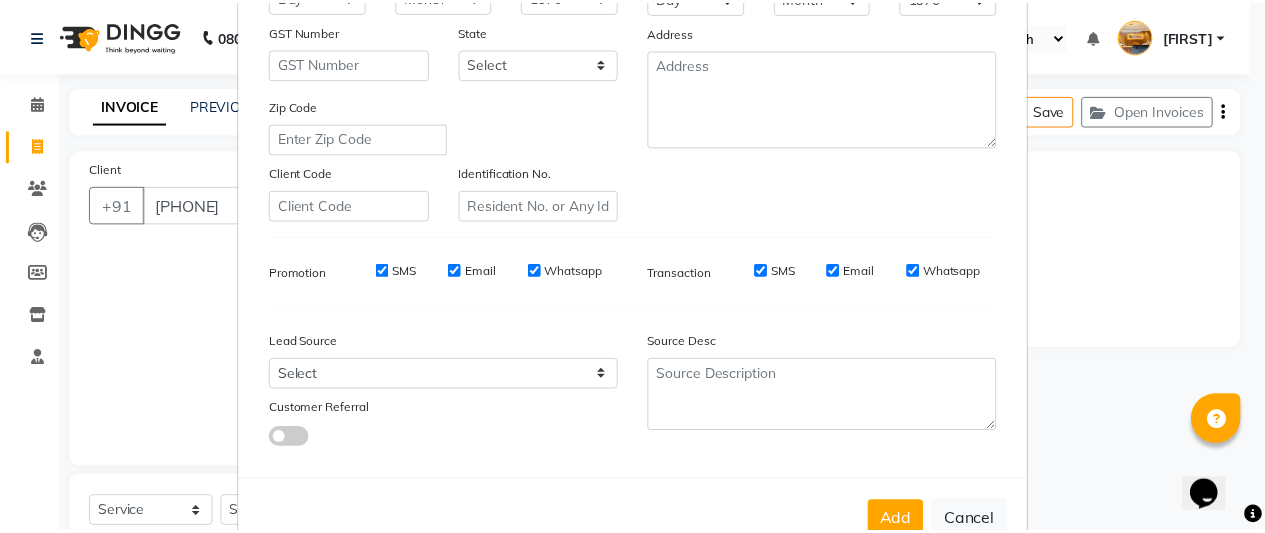 scroll, scrollTop: 351, scrollLeft: 0, axis: vertical 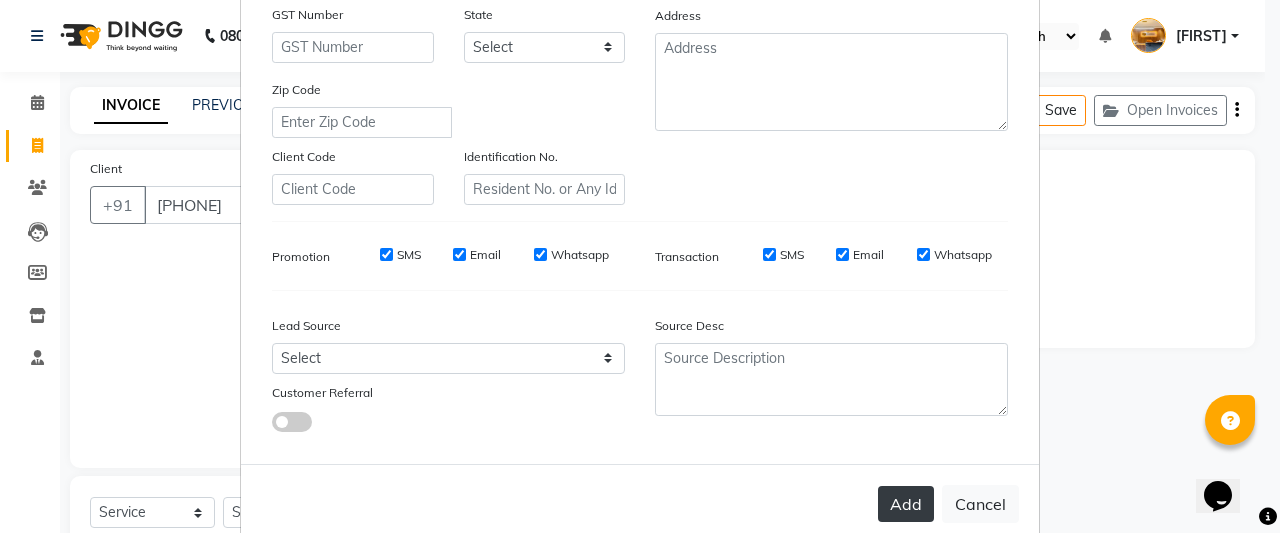 click on "Add" at bounding box center (906, 504) 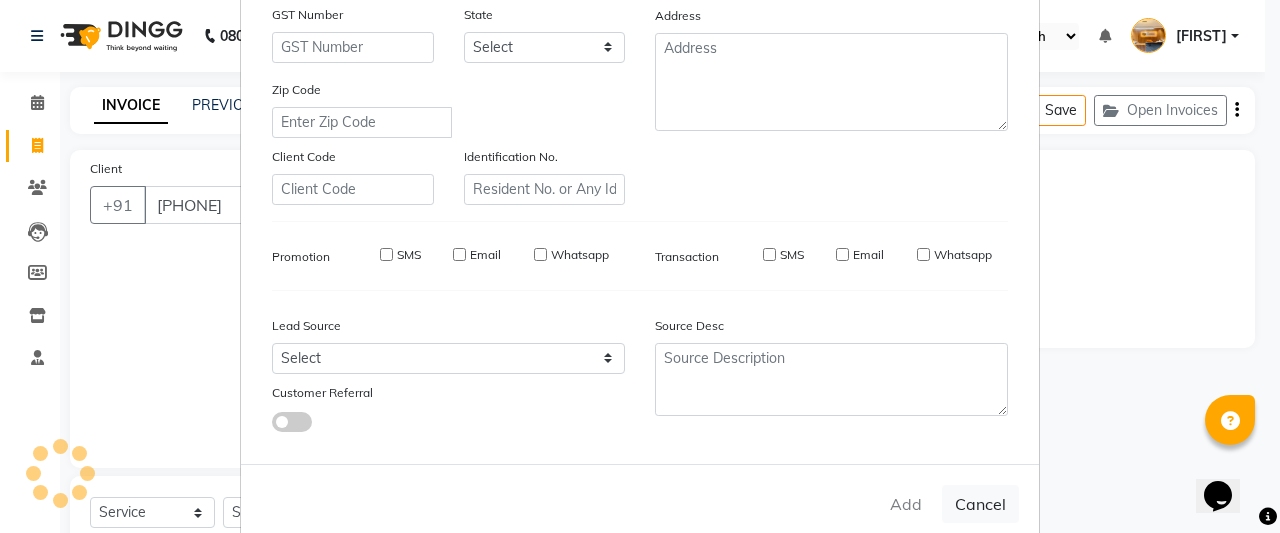 type on "96******27" 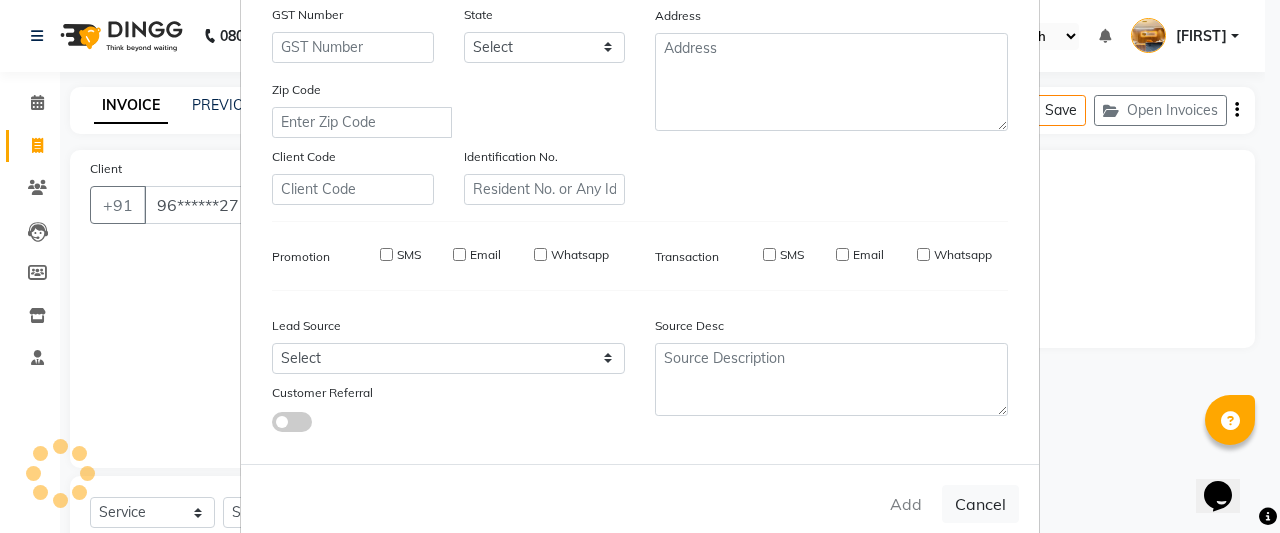 checkbox on "false" 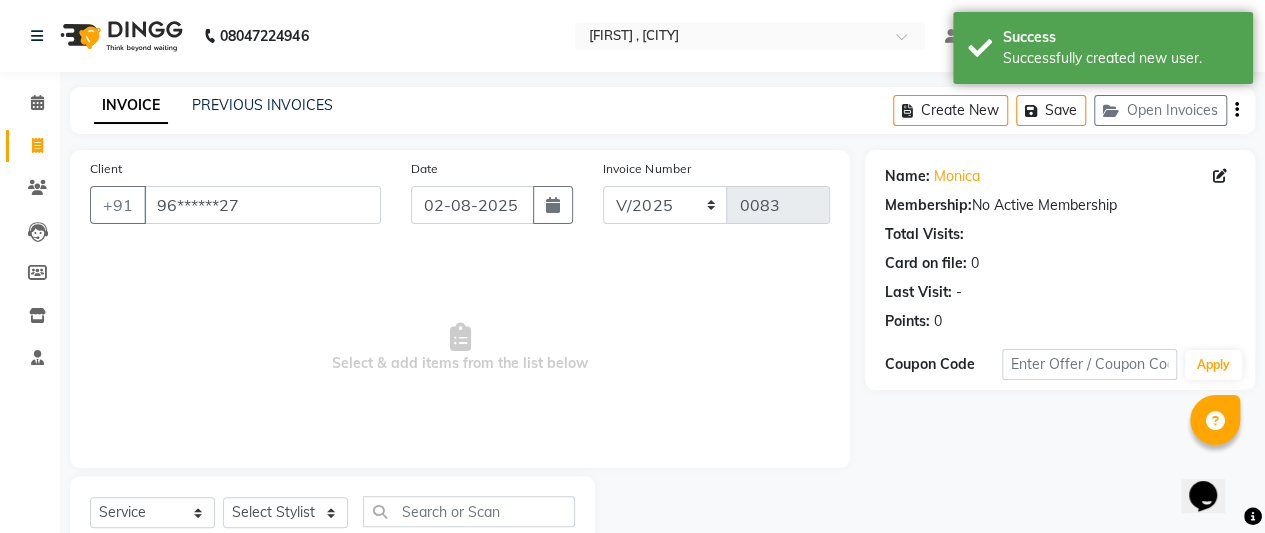 scroll, scrollTop: 67, scrollLeft: 0, axis: vertical 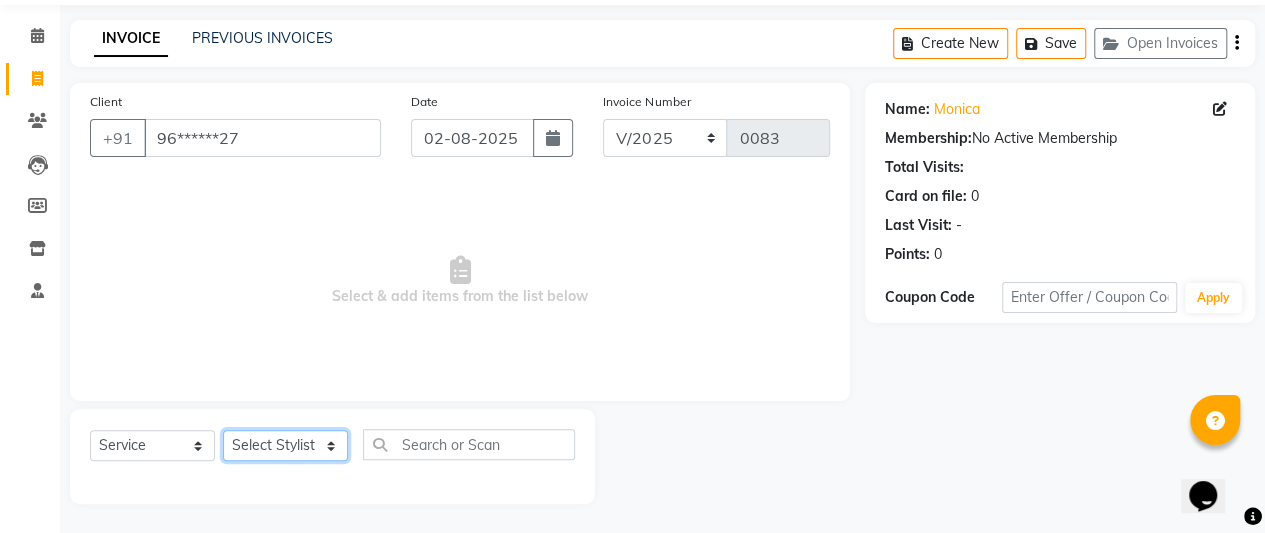 click on "Select Stylist [PERSON] [PERSON] [PERSON] [PERSON] ⁠[PERSON] [PERSON] [PERSON] [PERSON]" 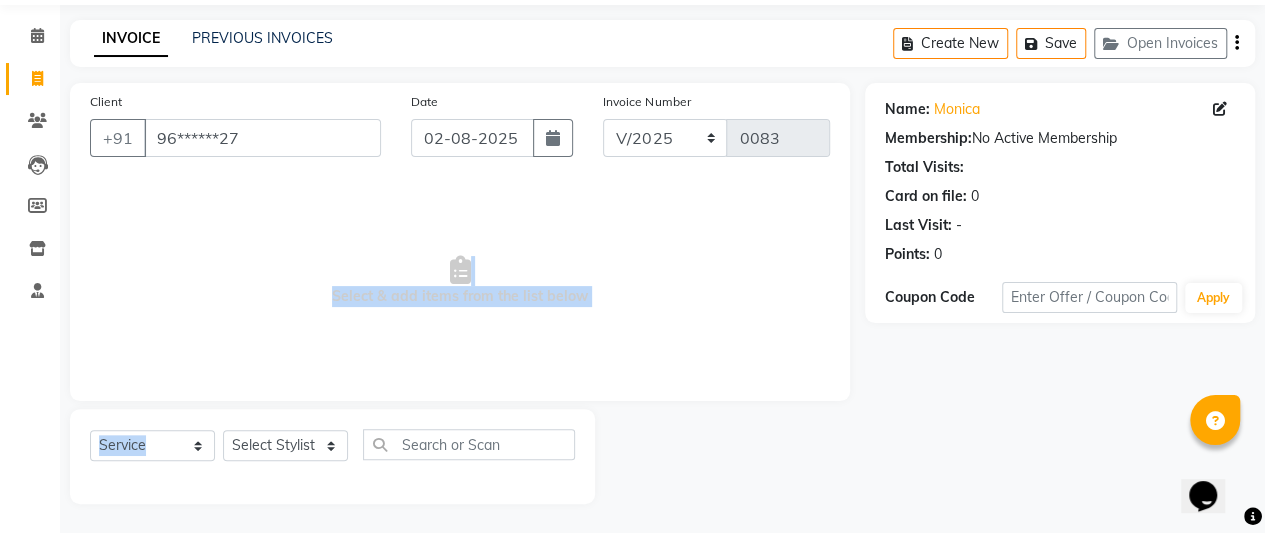 drag, startPoint x: 382, startPoint y: 247, endPoint x: 314, endPoint y: 434, distance: 198.9799 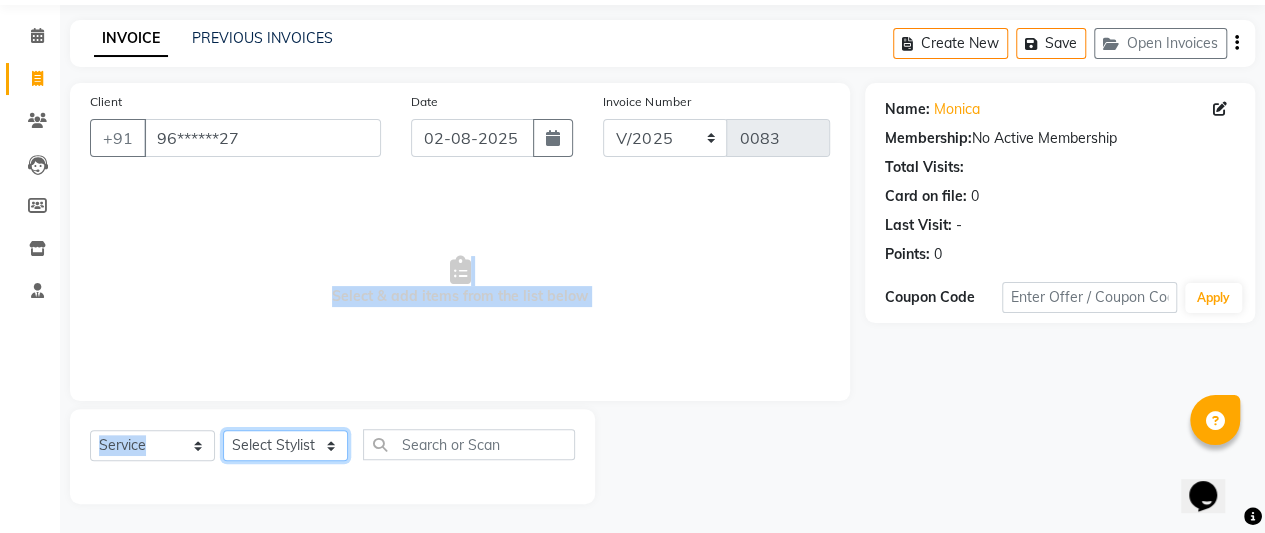 click on "Select Stylist [PERSON] [PERSON] [PERSON] [PERSON] ⁠[PERSON] [PERSON] [PERSON] [PERSON]" 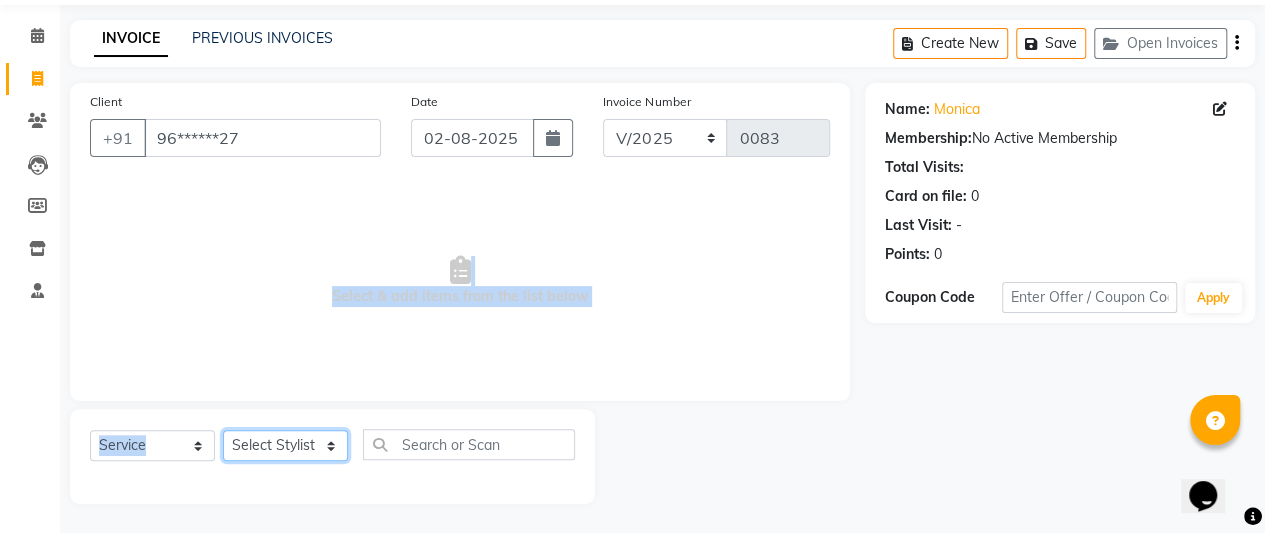select on "82926" 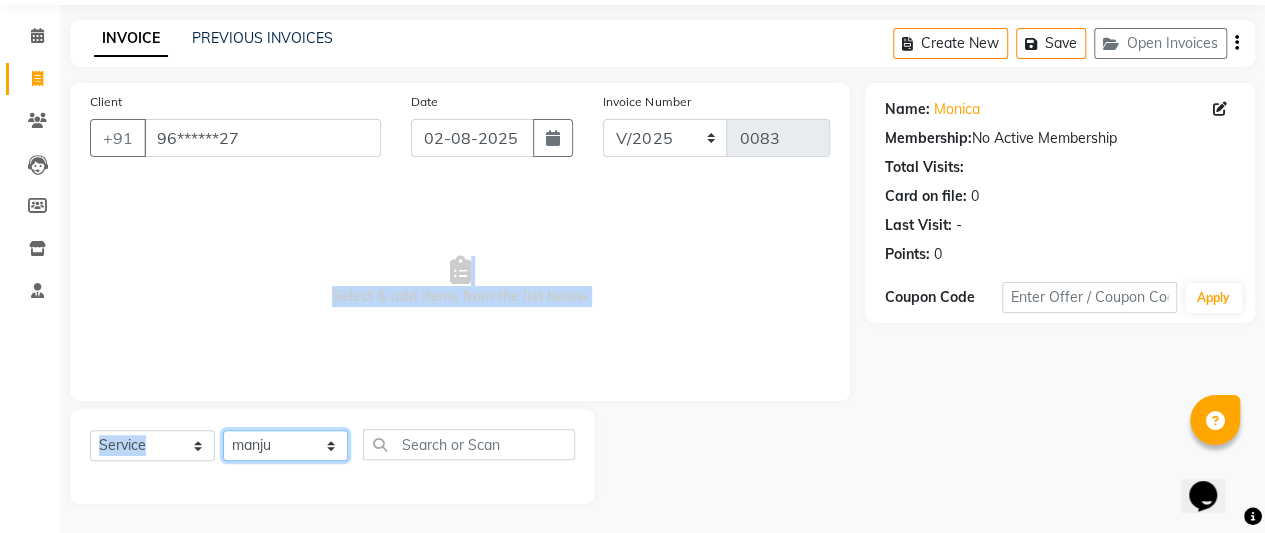 click on "Select Stylist [PERSON] [PERSON] [PERSON] [PERSON] ⁠[PERSON] [PERSON] [PERSON] [PERSON]" 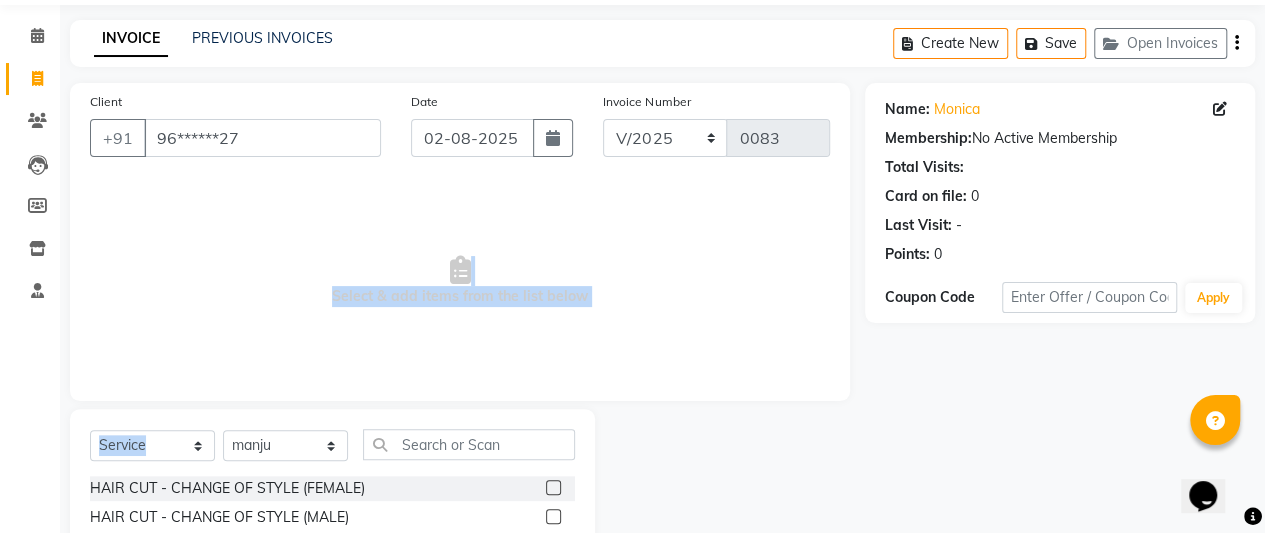 click on "Select & add items from the list below" at bounding box center [460, 281] 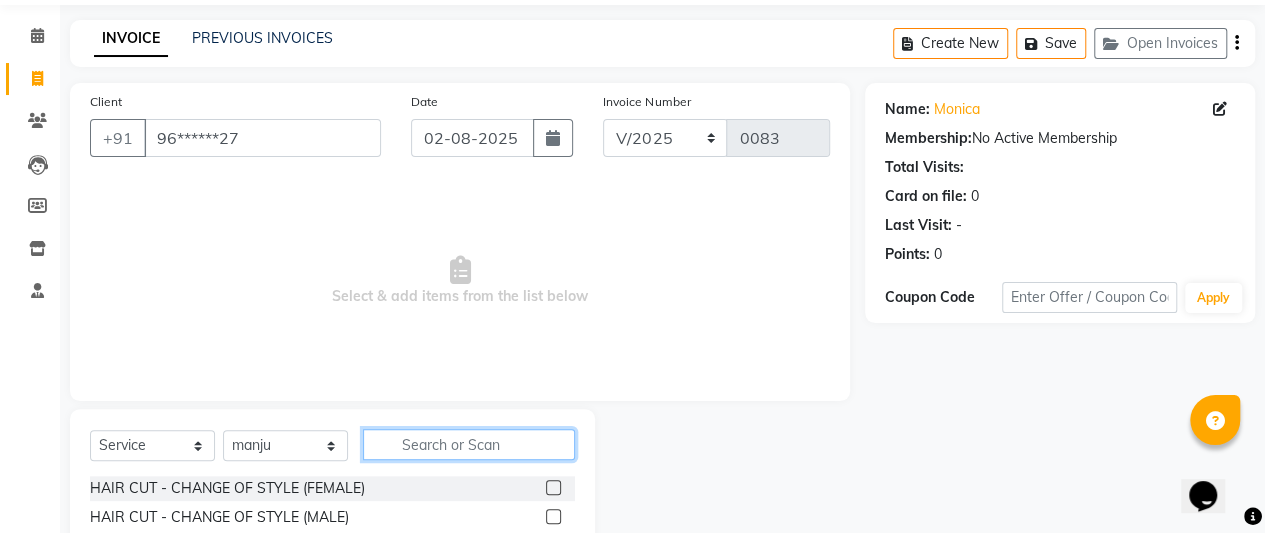 click 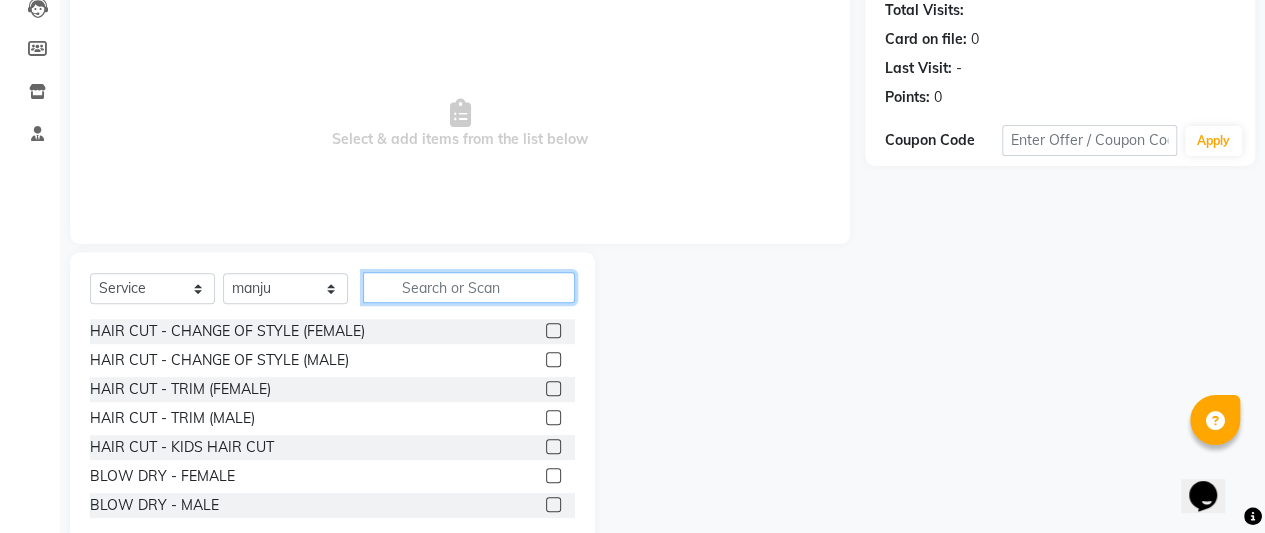scroll, scrollTop: 267, scrollLeft: 0, axis: vertical 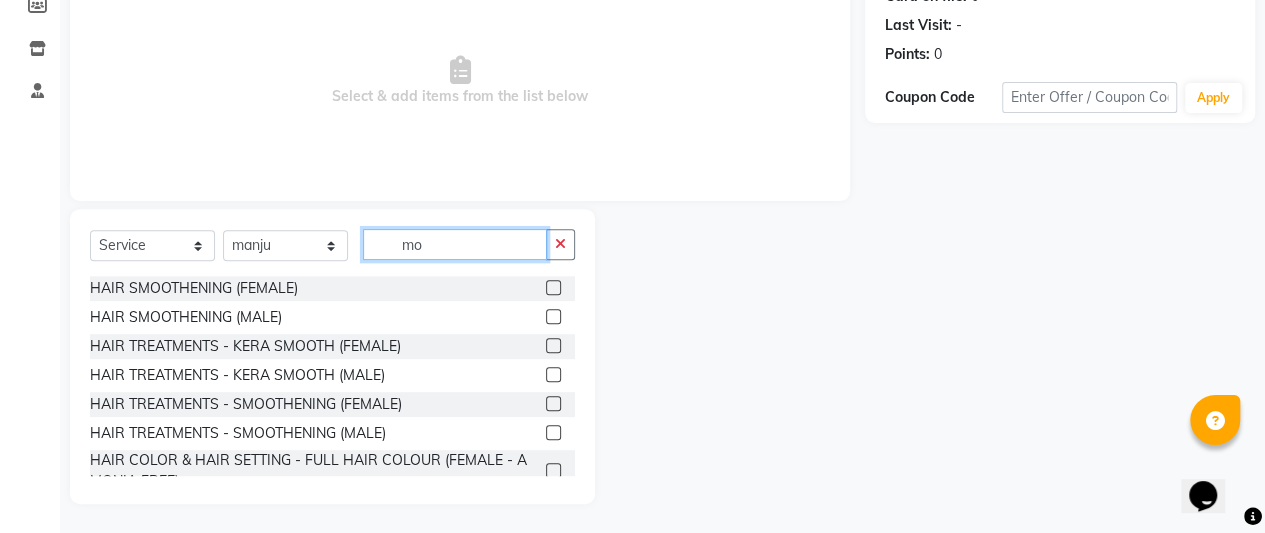 type on "m" 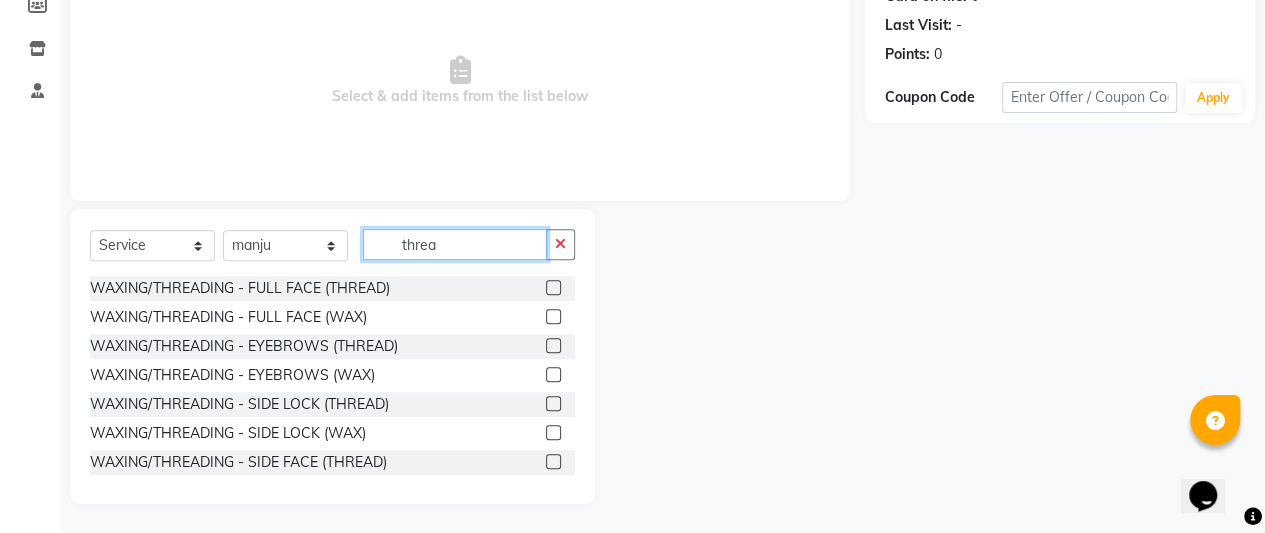 type on "threa" 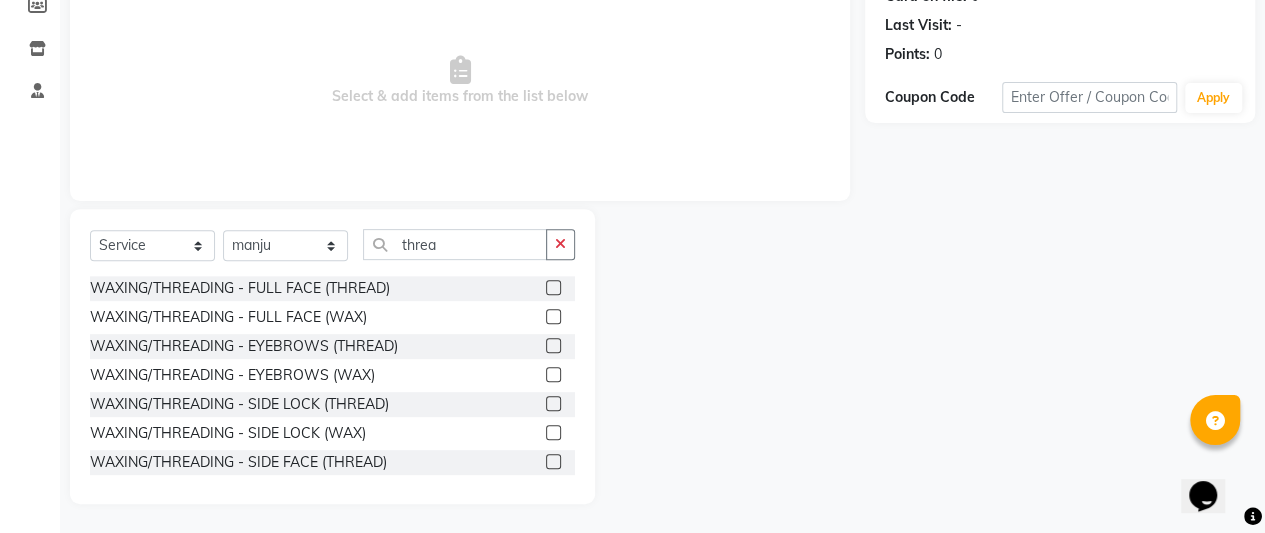 click 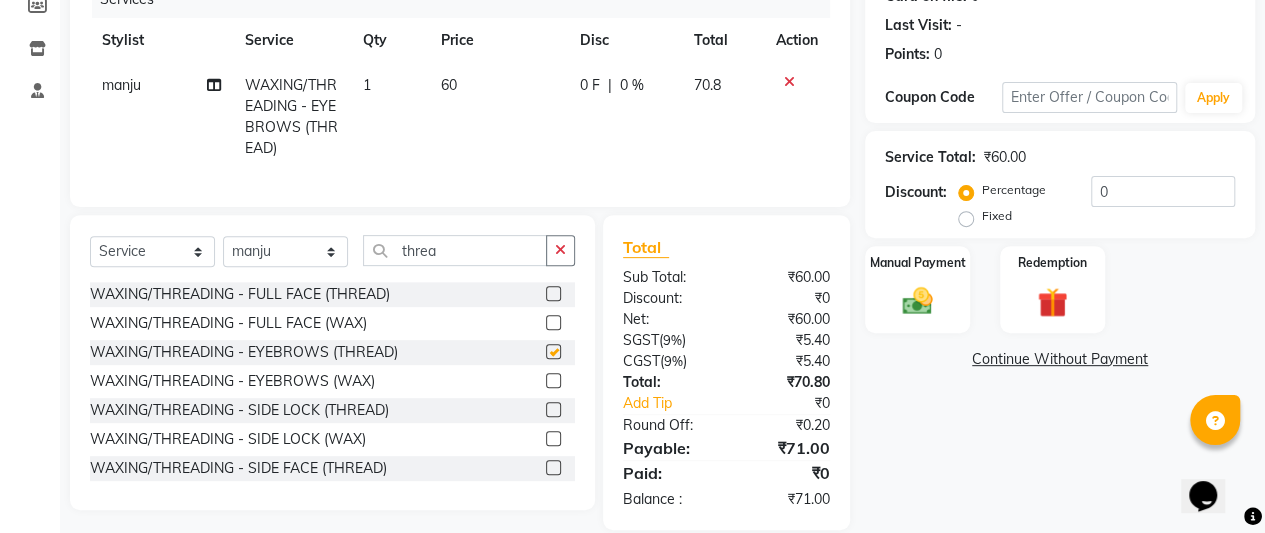 checkbox on "false" 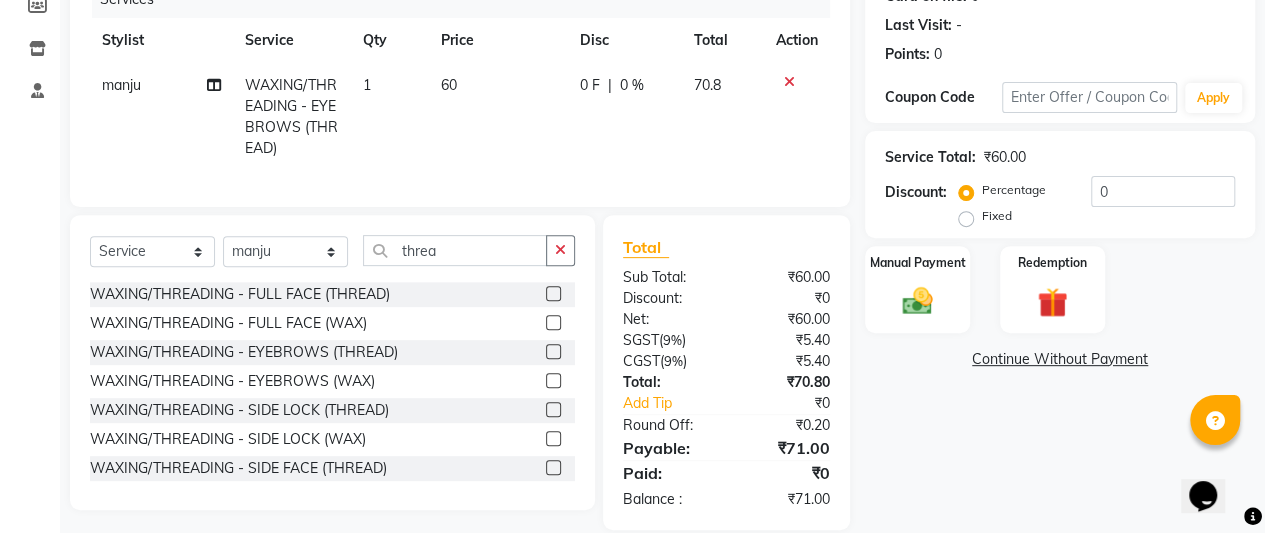 click on "60" 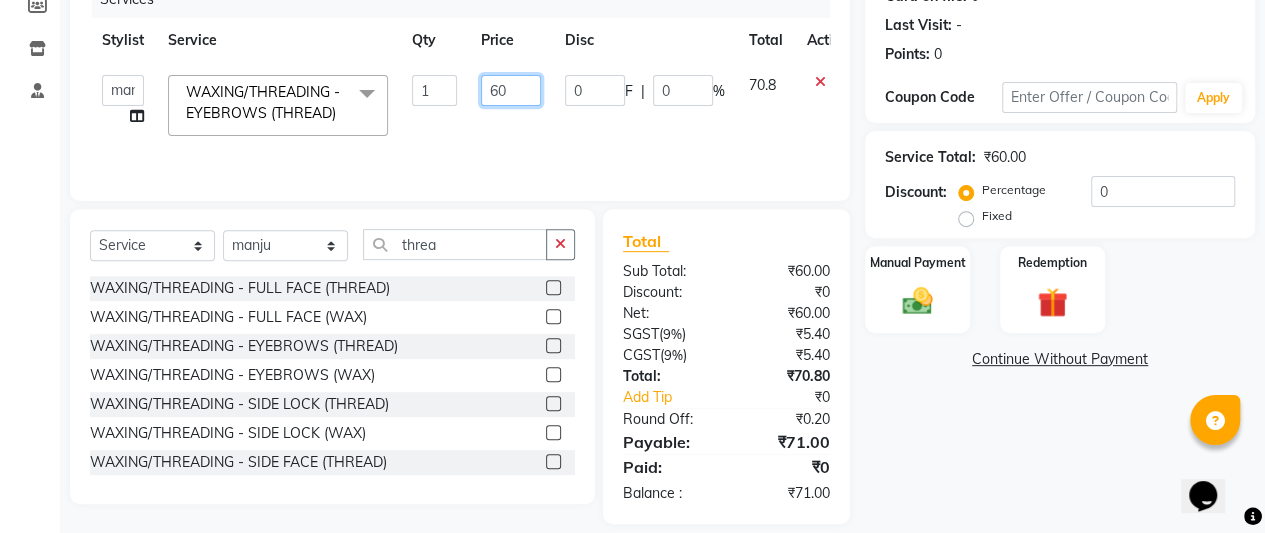 click on "60" 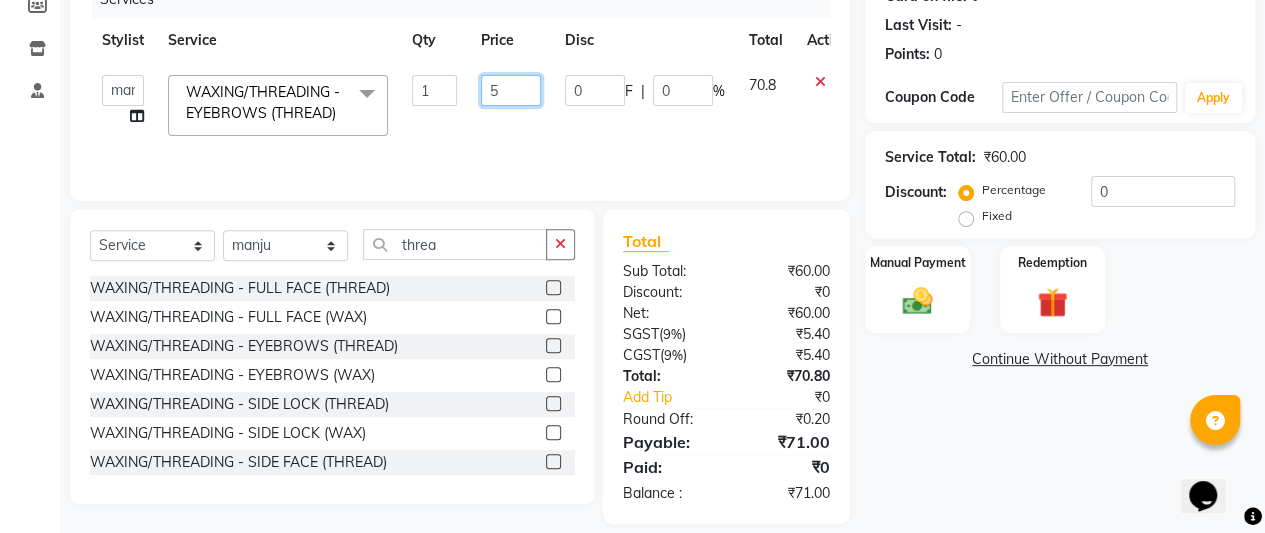 type on "50" 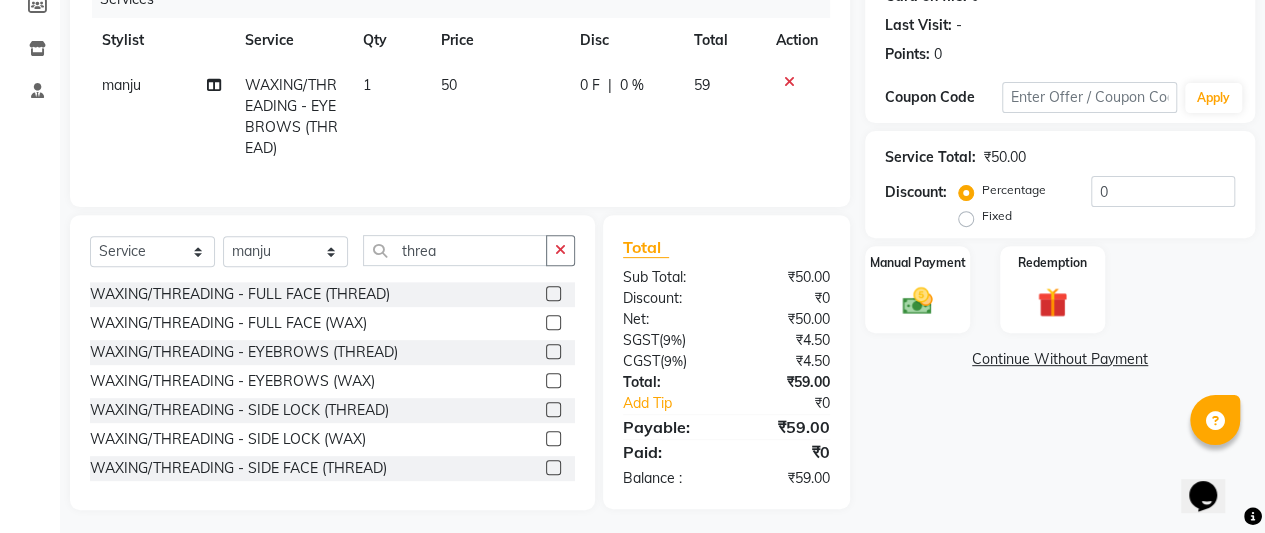 click on "Name: [FIRST] [LAST] Membership: No Active Membership Total Visits: Card on file: 0 Last Visit: - Points: 0 Coupon Code Apply Service Total: ₹50.00 Discount: Percentage Fixed 0 Manual Payment Redemption Continue Without Payment" 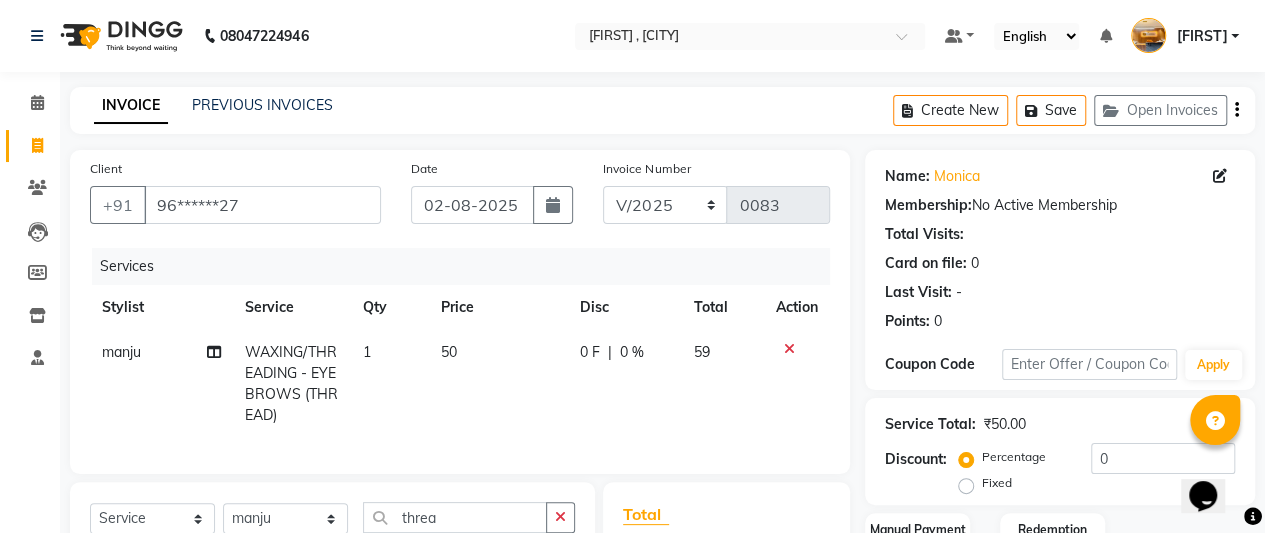 click 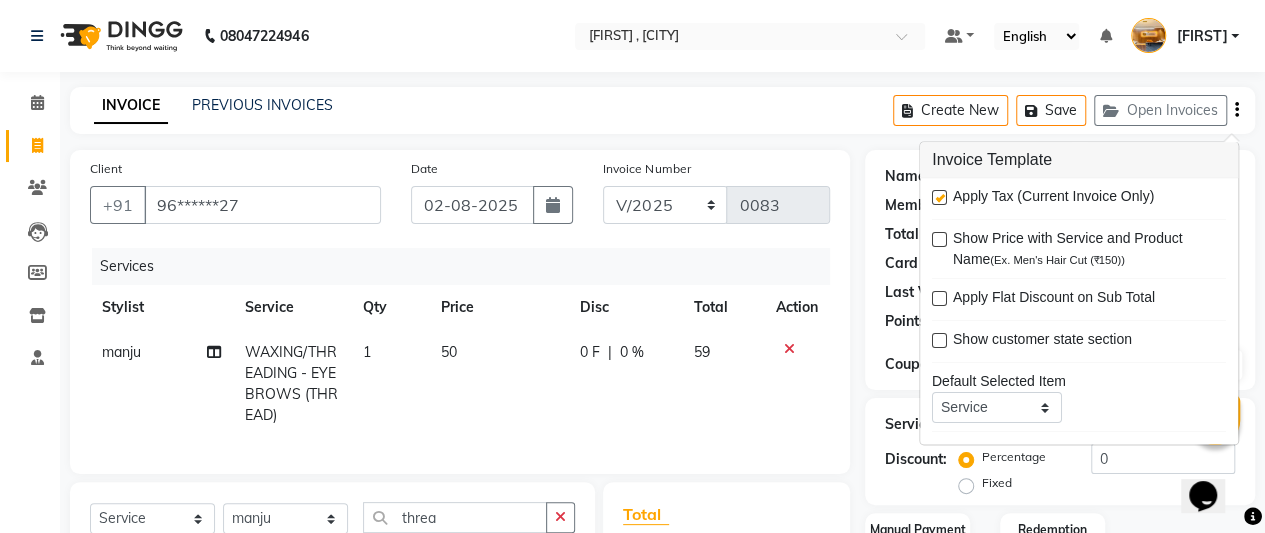 click at bounding box center [939, 198] 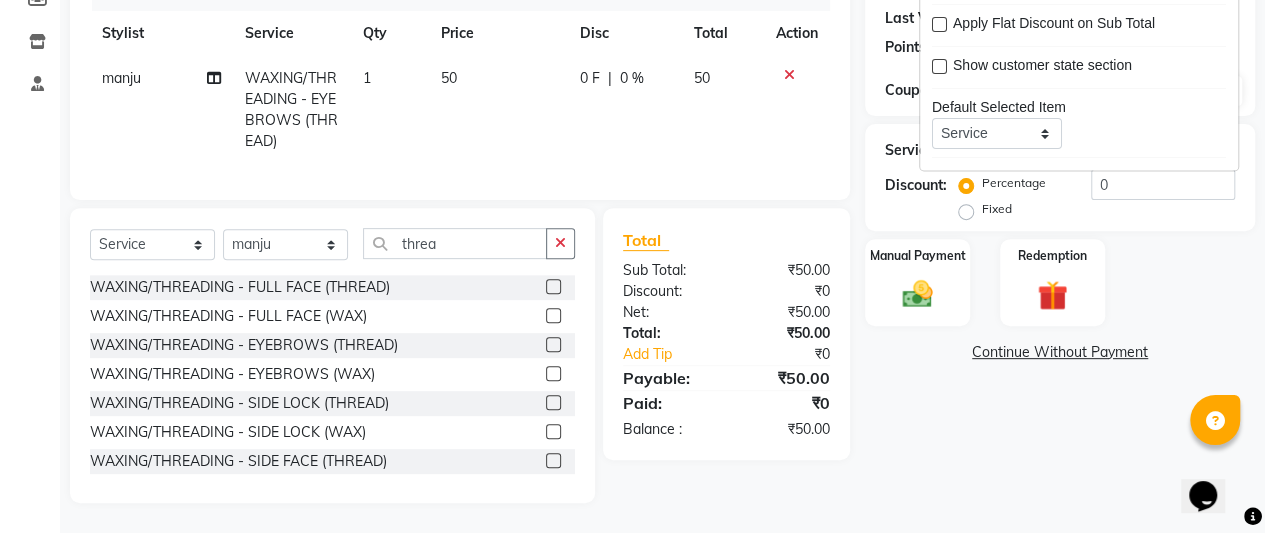 scroll, scrollTop: 288, scrollLeft: 0, axis: vertical 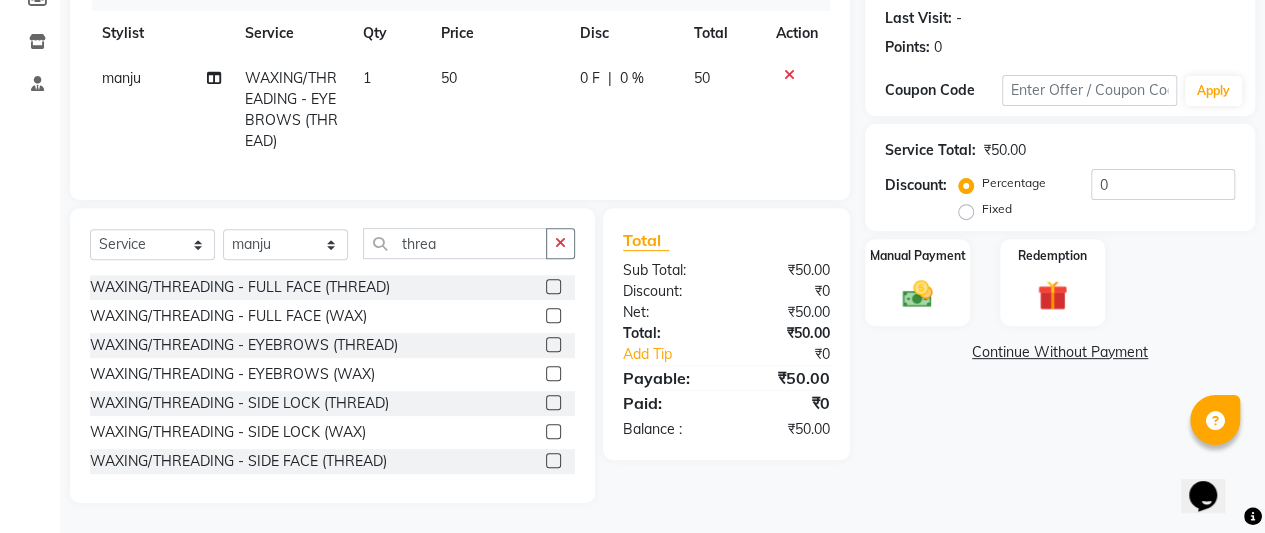 click on "INVOICE PREVIOUS INVOICES Create New Open Invoices Client +91 [PHONE] Date [DATE] Invoice Number V/2025 V/2025-26 0083 Services Stylist Service Qty Price Disc Total Action [PERSON] WAXING/THREADING - EYEBROWS (THREAD) 1 50 0 F | 0 % 50 Select Service Product Membership Package Voucher Prepaid Gift Card Select Stylist [PERSON] [PERSON] [PERSON] [PERSON] ⁠[PERSON] [PERSON] [PERSON] [PERSON] WAXING/THREADING - FULL FACE (THREAD) WAXING/THREADING - FULL FACE (WAX) WAXING/THREADING - EYEBROWS (THREAD) WAXING/THREADING - EYEBROWS (WAX) WAXING/THREADING - SIDE LOCK (THREAD) WAXING/THREADING - SIDE LOCK (WAX) WAXING/THREADING - SIDE FACE (THREAD) WAXING/THREADING - SIDE FACE (WAX) WAXING/THREADING - FOREHEAD (THREAD) WAXING/THREADING - FOREHEAD (WAX) WAXING/THREADING - CHIN (THREAD) WAXING/THREADING - CHIN (WAX) WAXING/THREADING - UPPER LIP (THREAD) WAXING/THREADING - UPPER LIP (WAX) WAXING/THREADING - NOSE (THREAD) WAXING/THREADING - JAWLINE (THREAD) Total :" 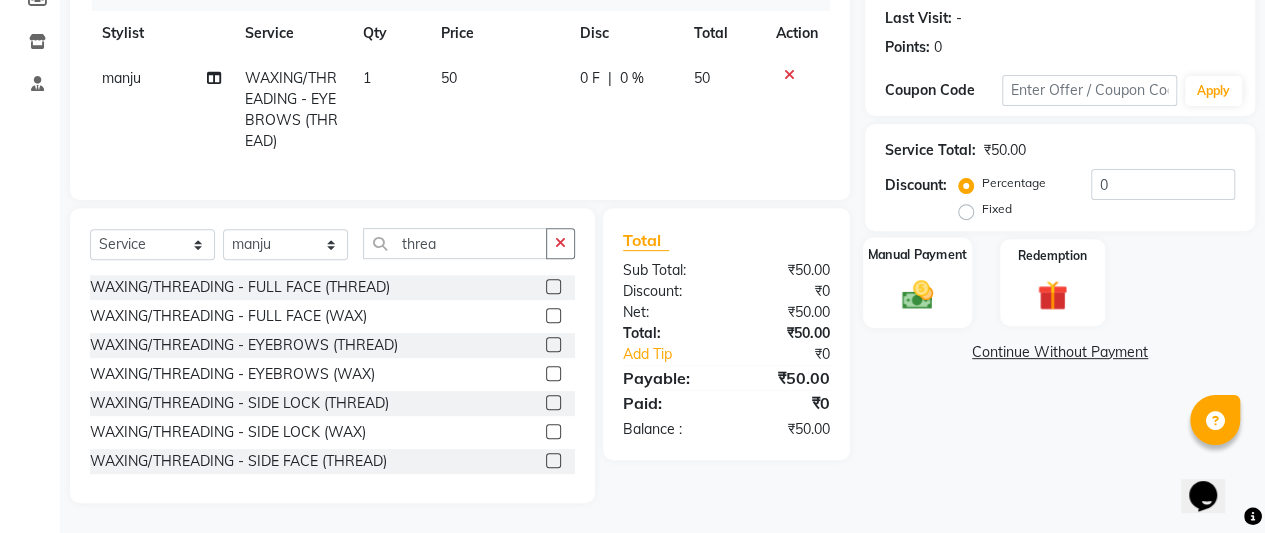 click on "Manual Payment" 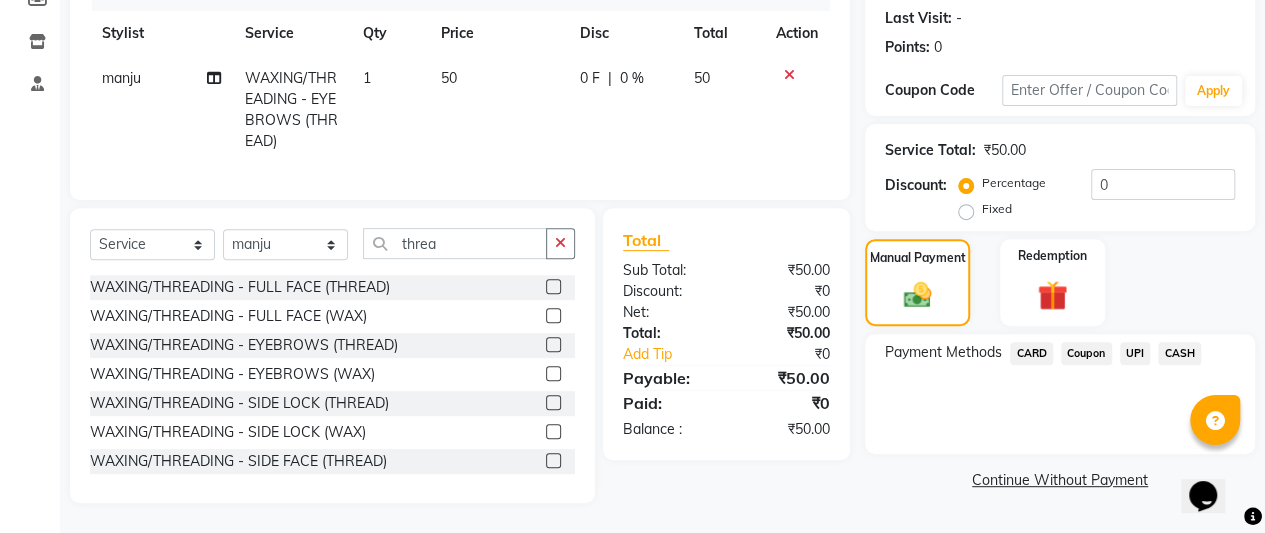 click on "UPI" 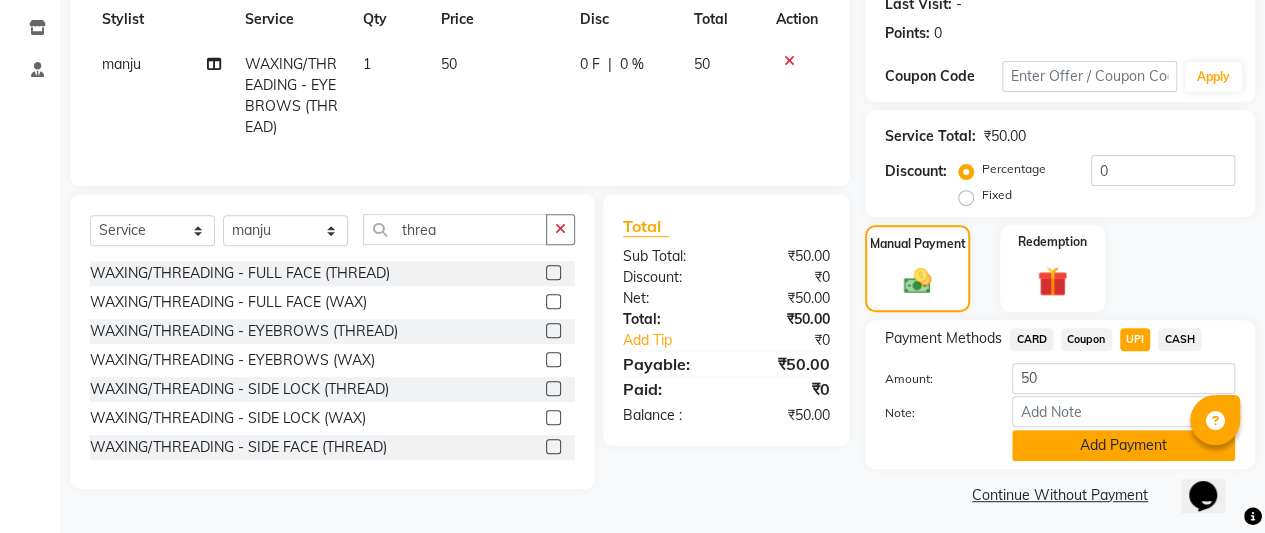 click on "Add Payment" 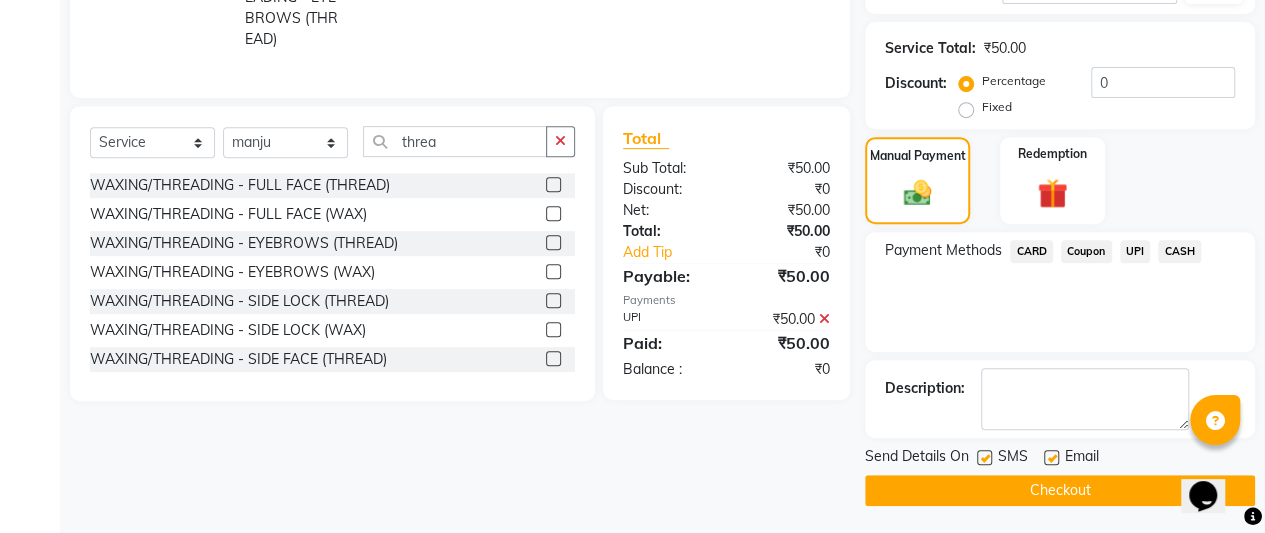 scroll, scrollTop: 376, scrollLeft: 0, axis: vertical 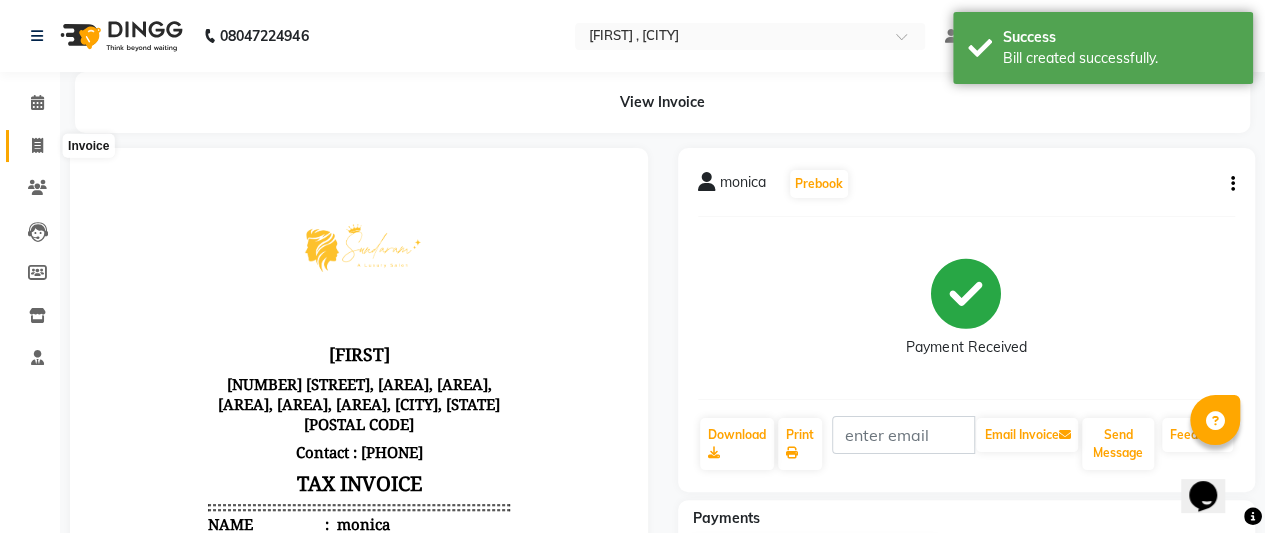 click 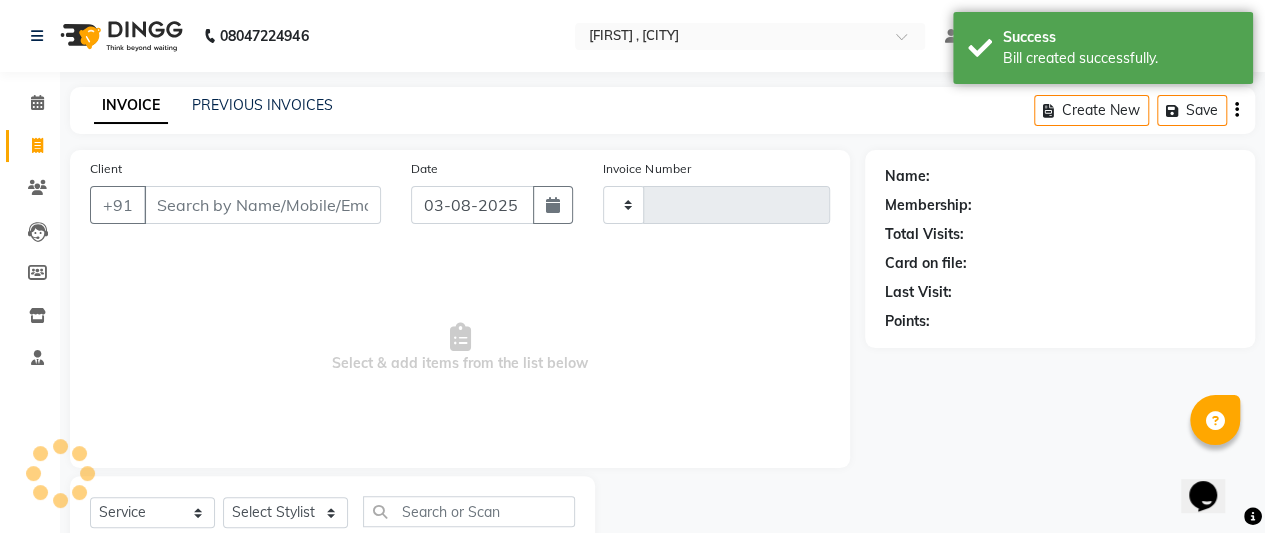 scroll, scrollTop: 67, scrollLeft: 0, axis: vertical 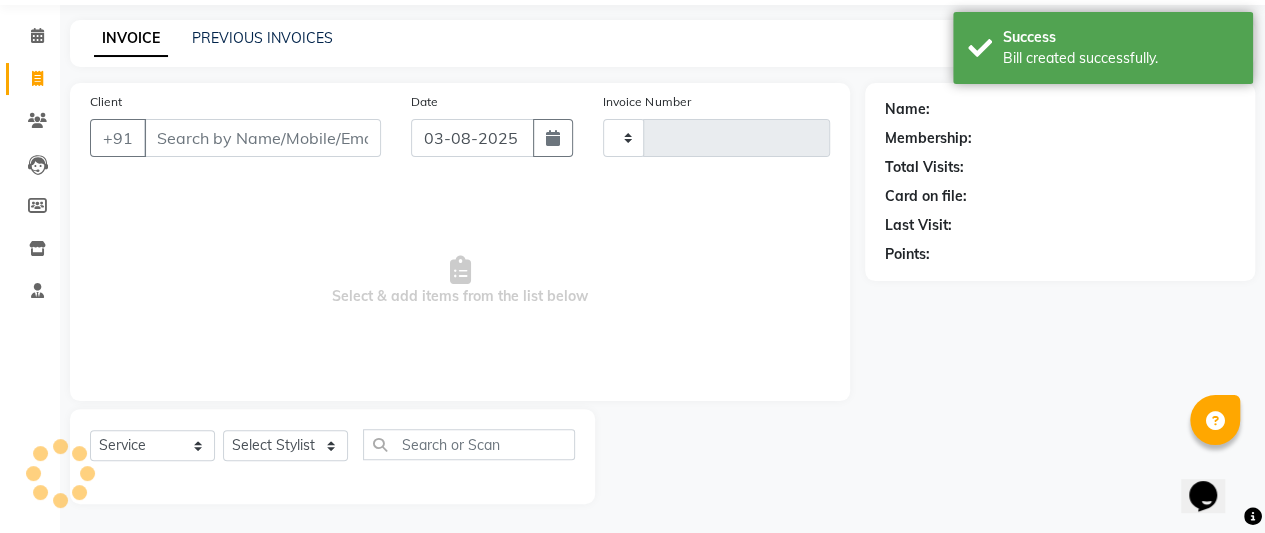 type on "0084" 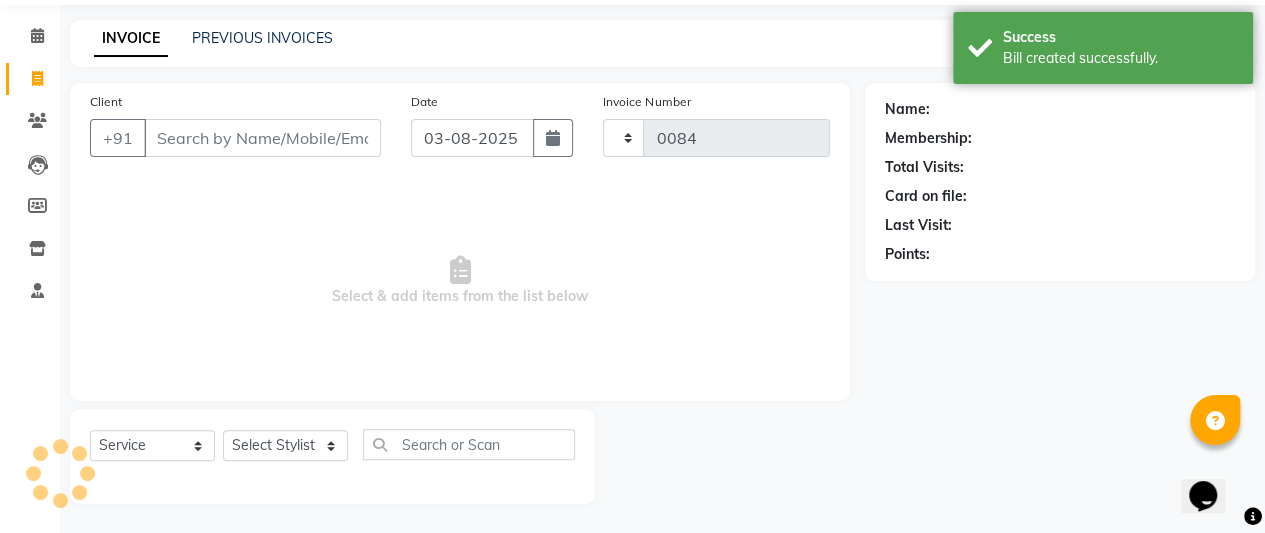 select on "7913" 